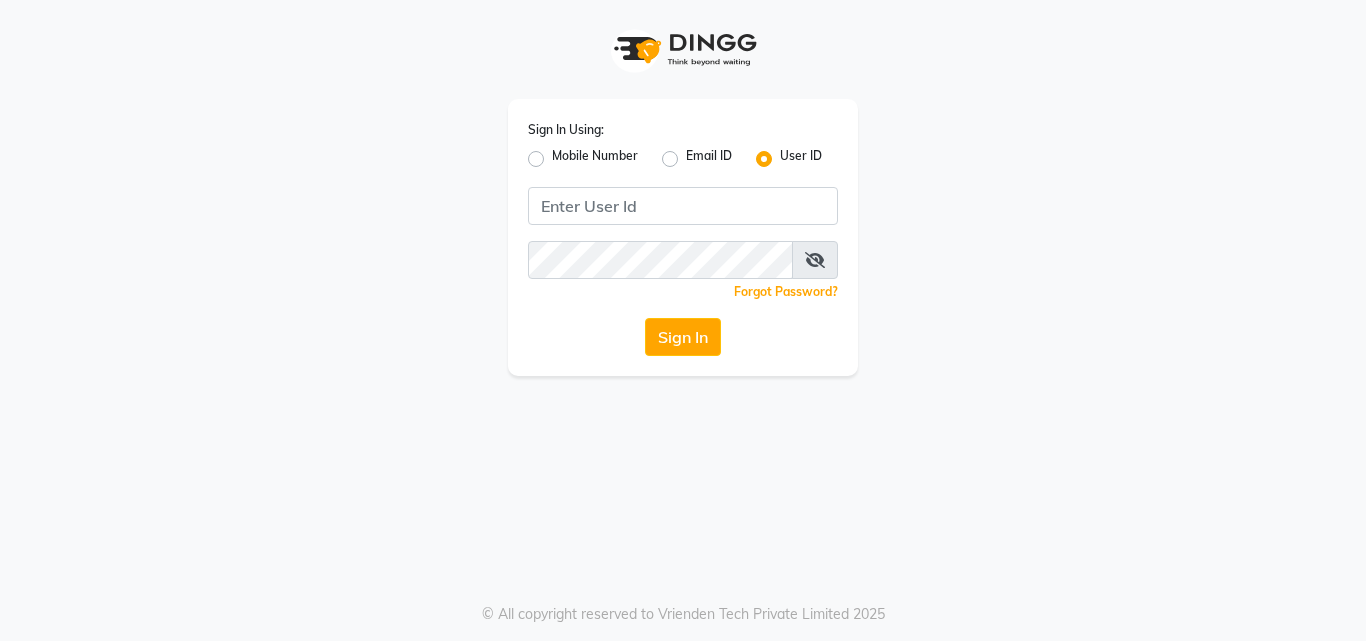 scroll, scrollTop: 0, scrollLeft: 0, axis: both 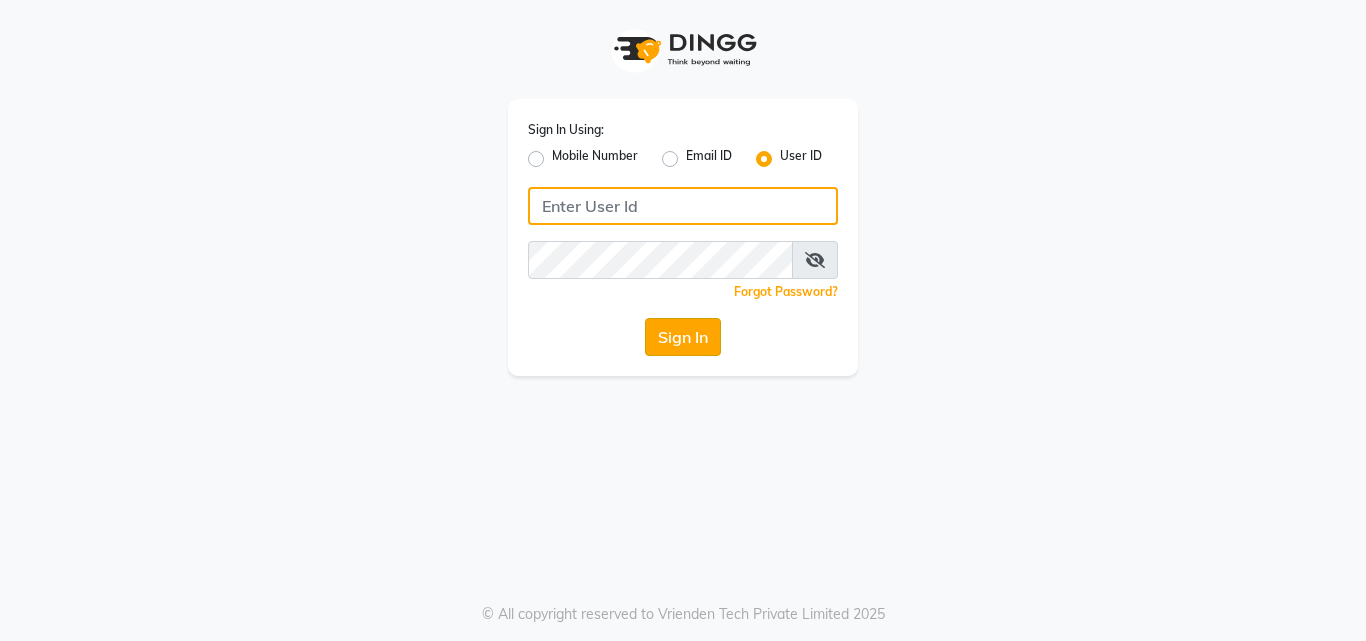 type on "aziz" 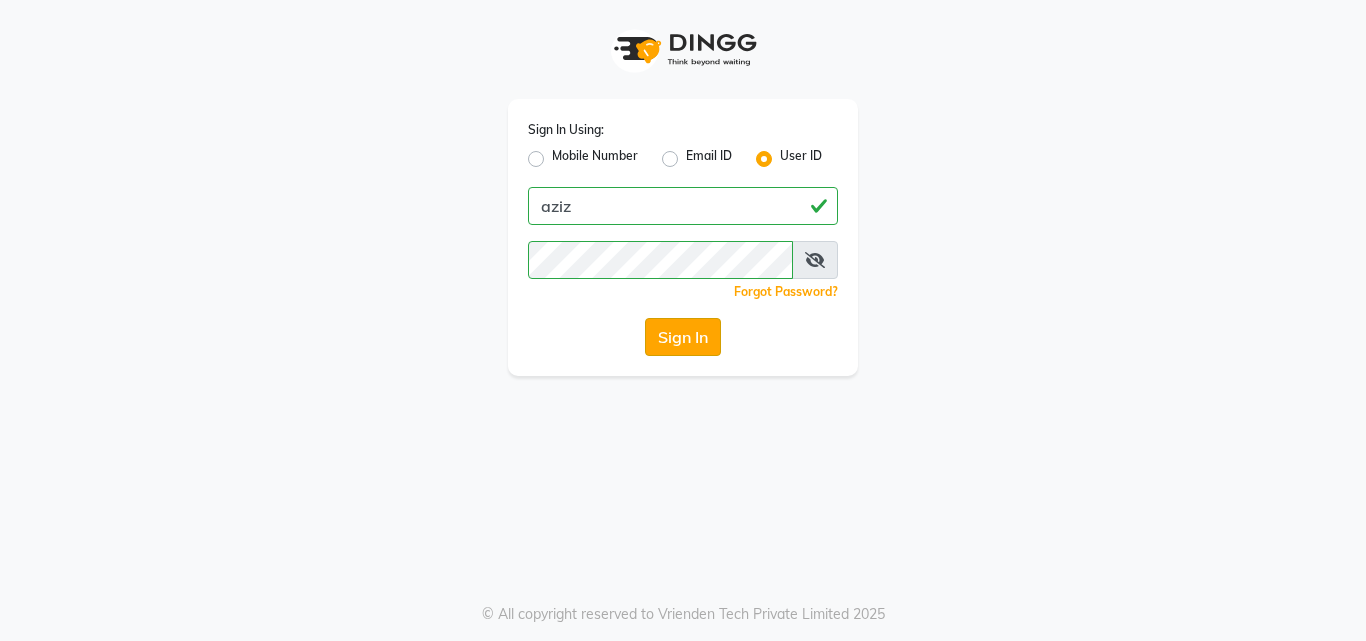 click on "Sign In" 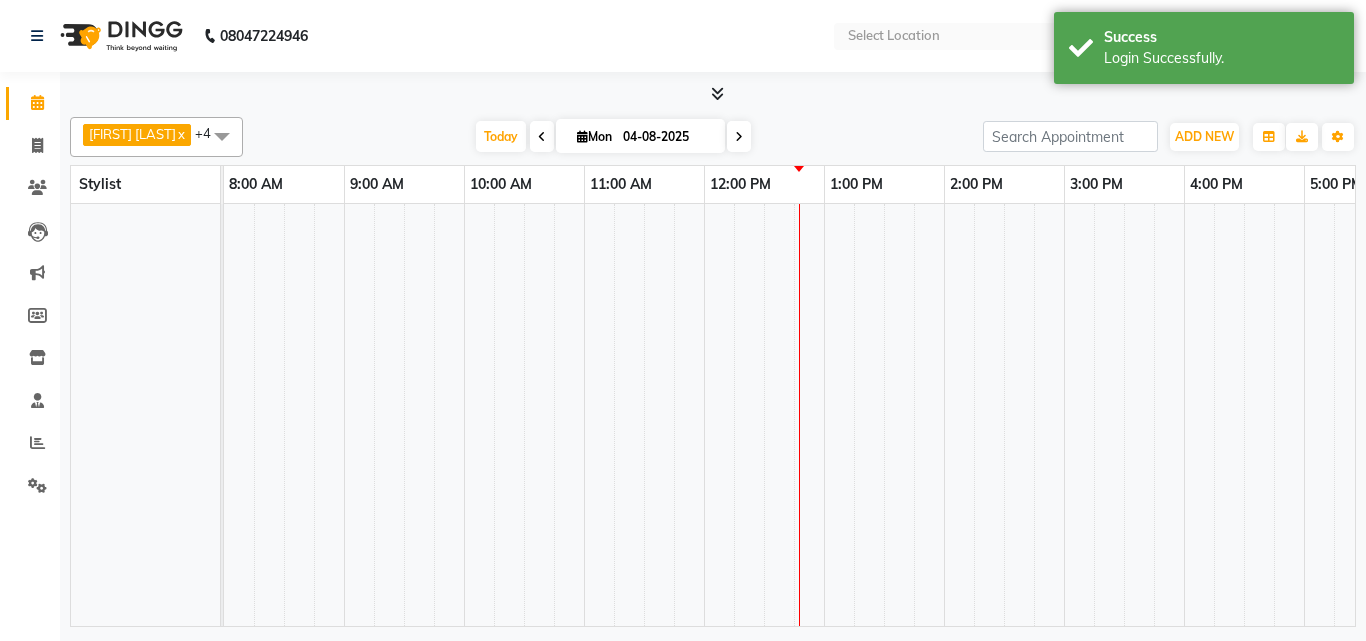 select on "en" 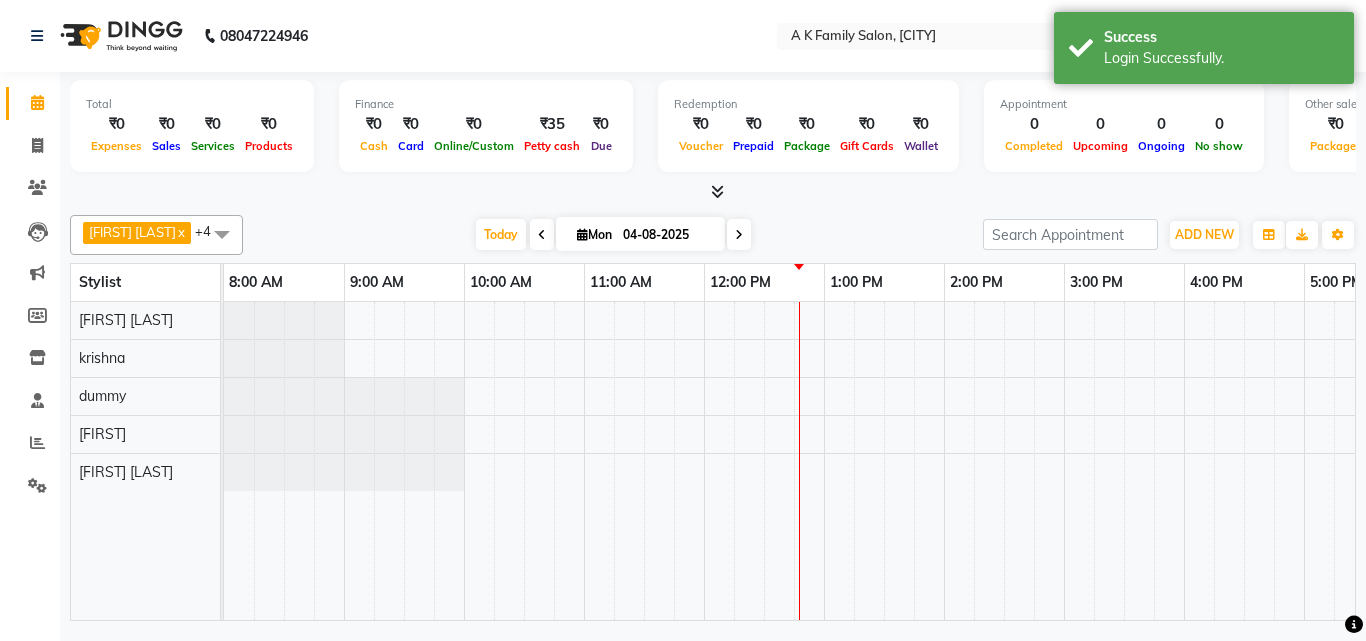 scroll, scrollTop: 0, scrollLeft: 0, axis: both 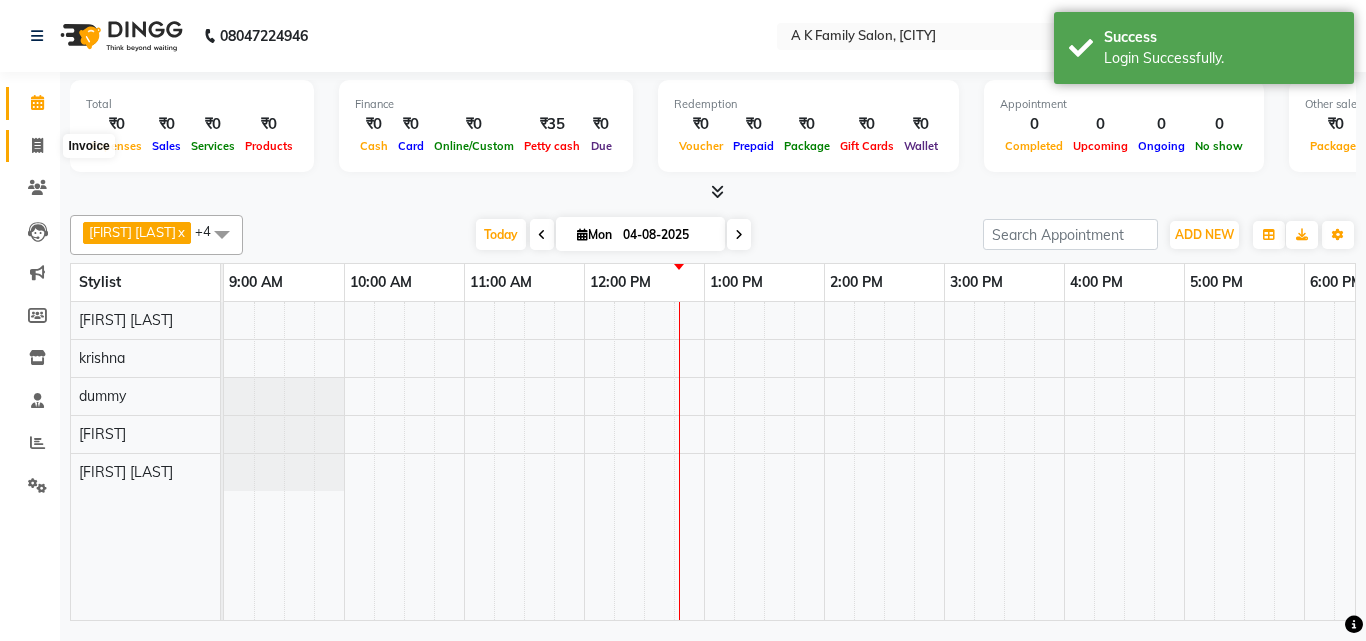 click 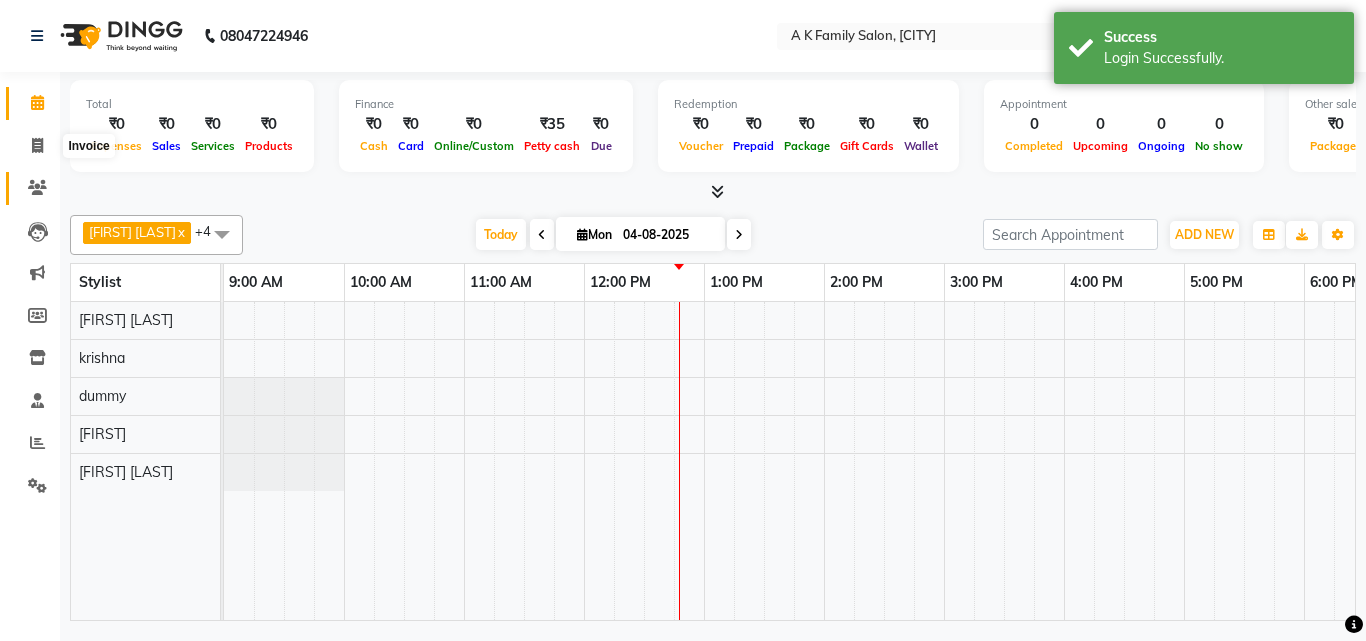 click 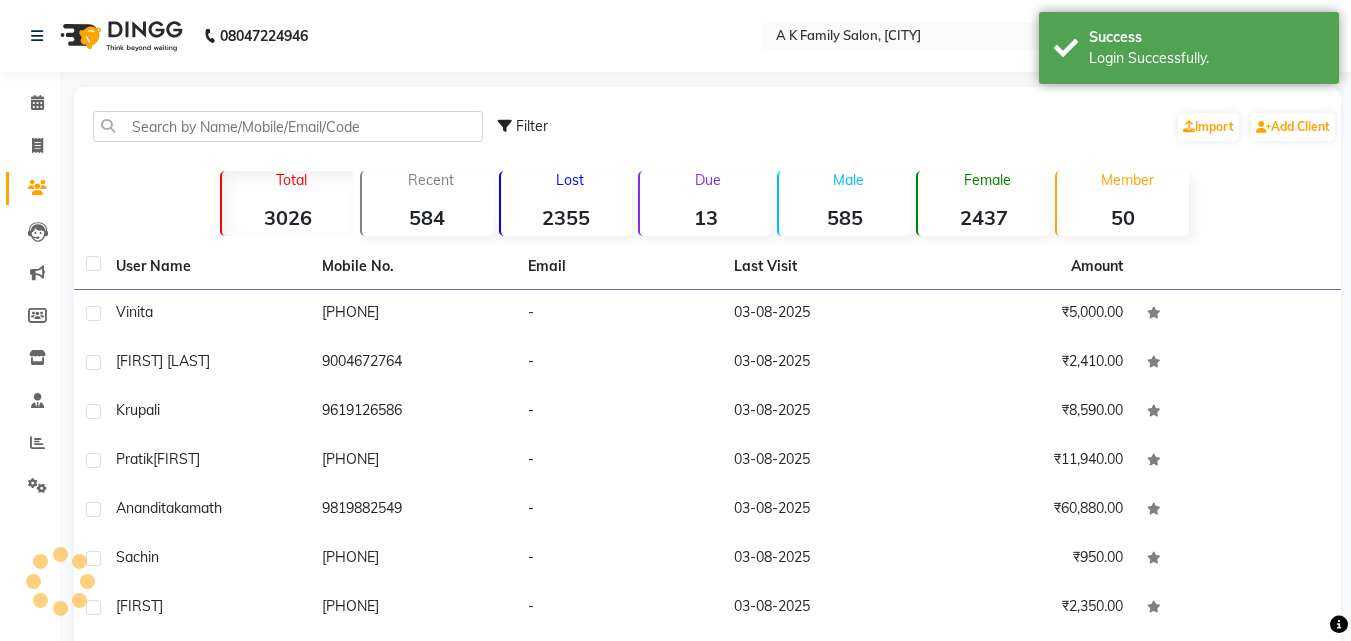 scroll, scrollTop: 0, scrollLeft: 0, axis: both 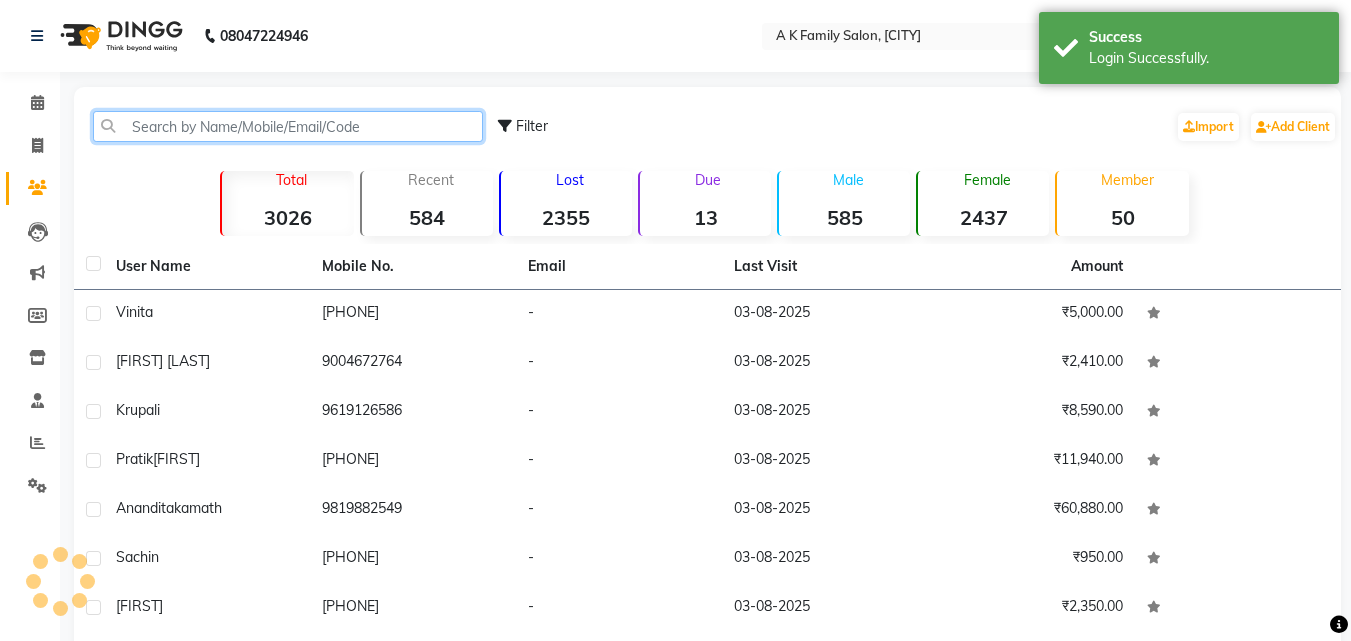 click 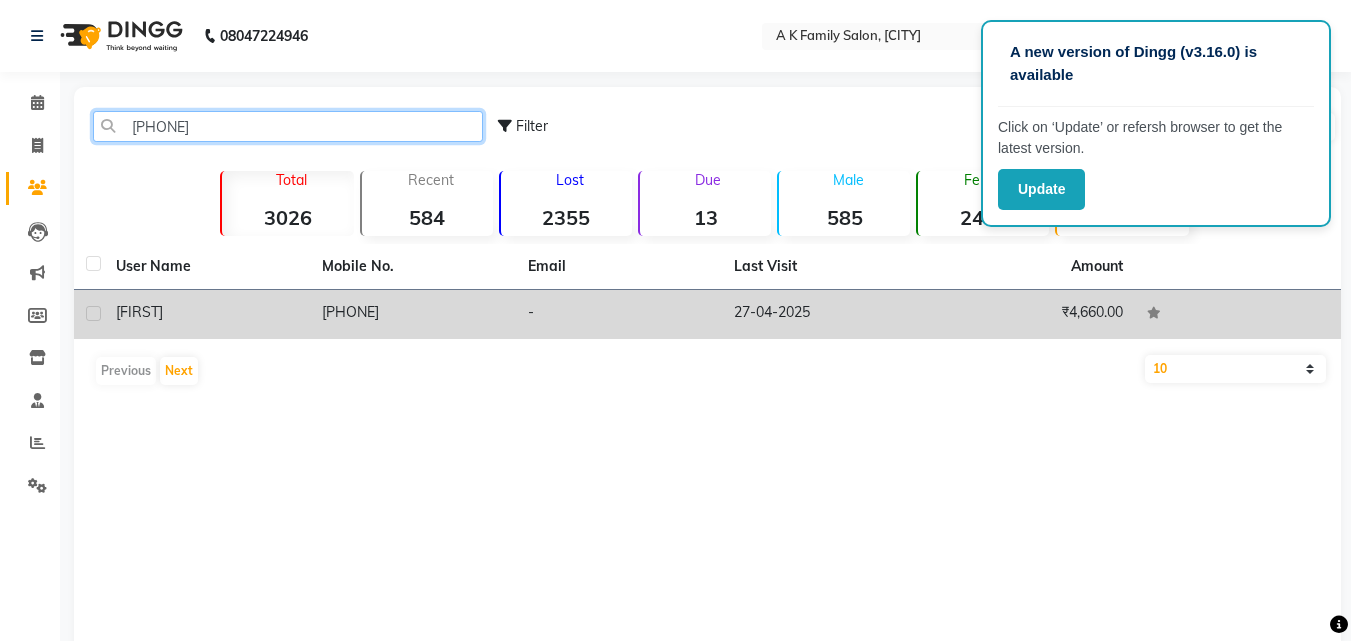 type on "77388824" 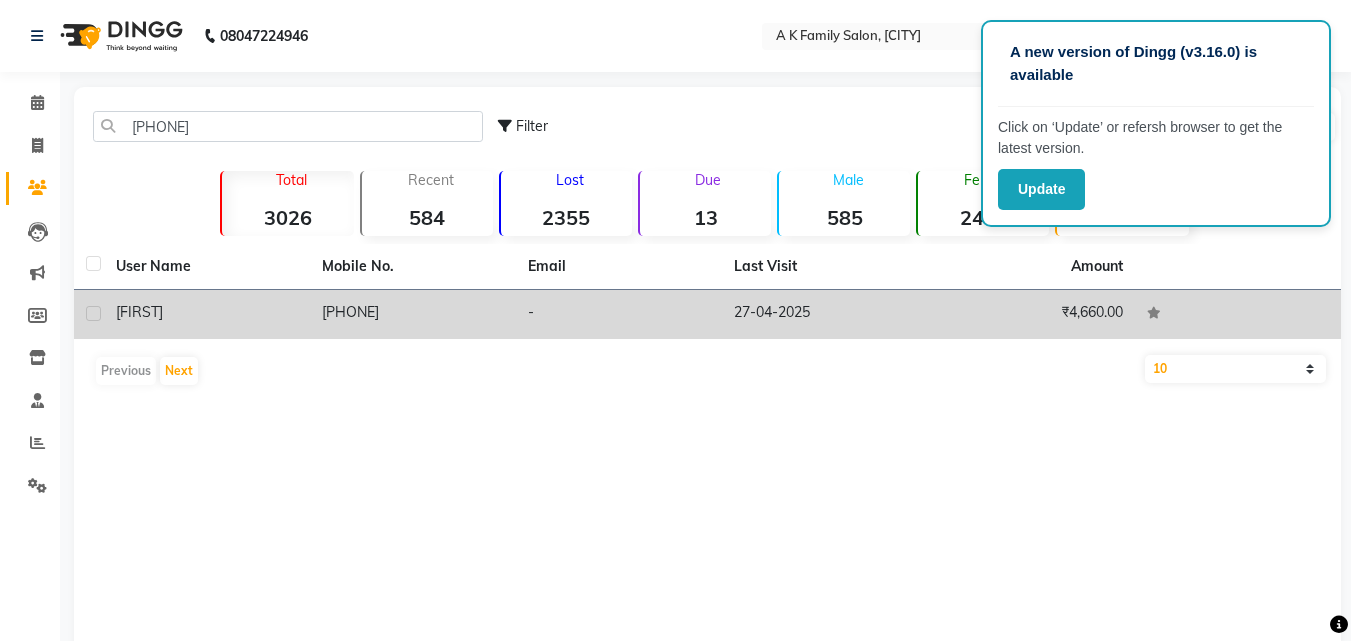 click on "[PHONE]" 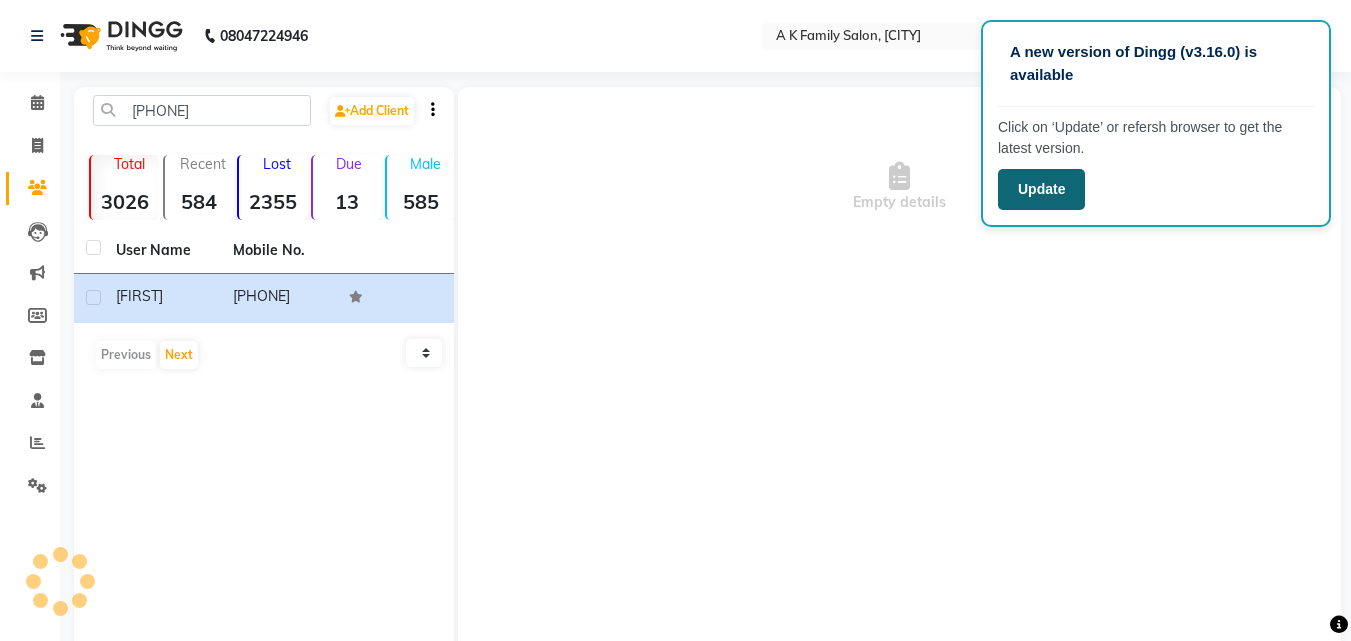 click on "Update" 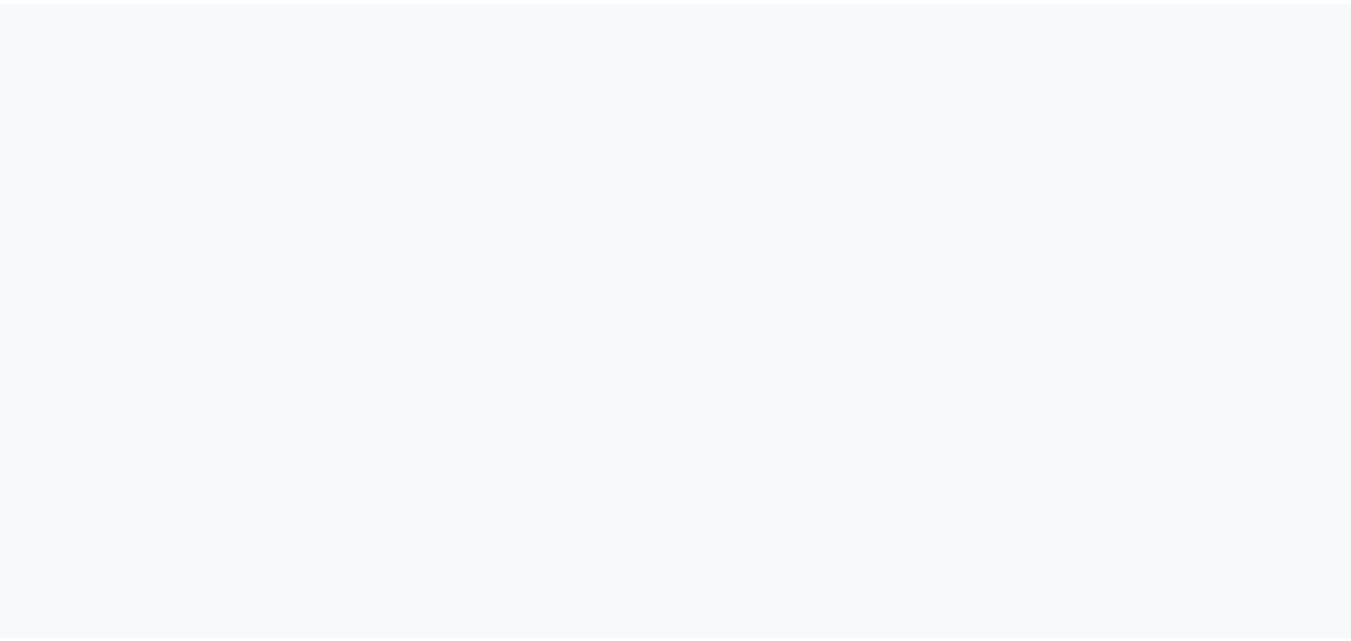 scroll, scrollTop: 0, scrollLeft: 0, axis: both 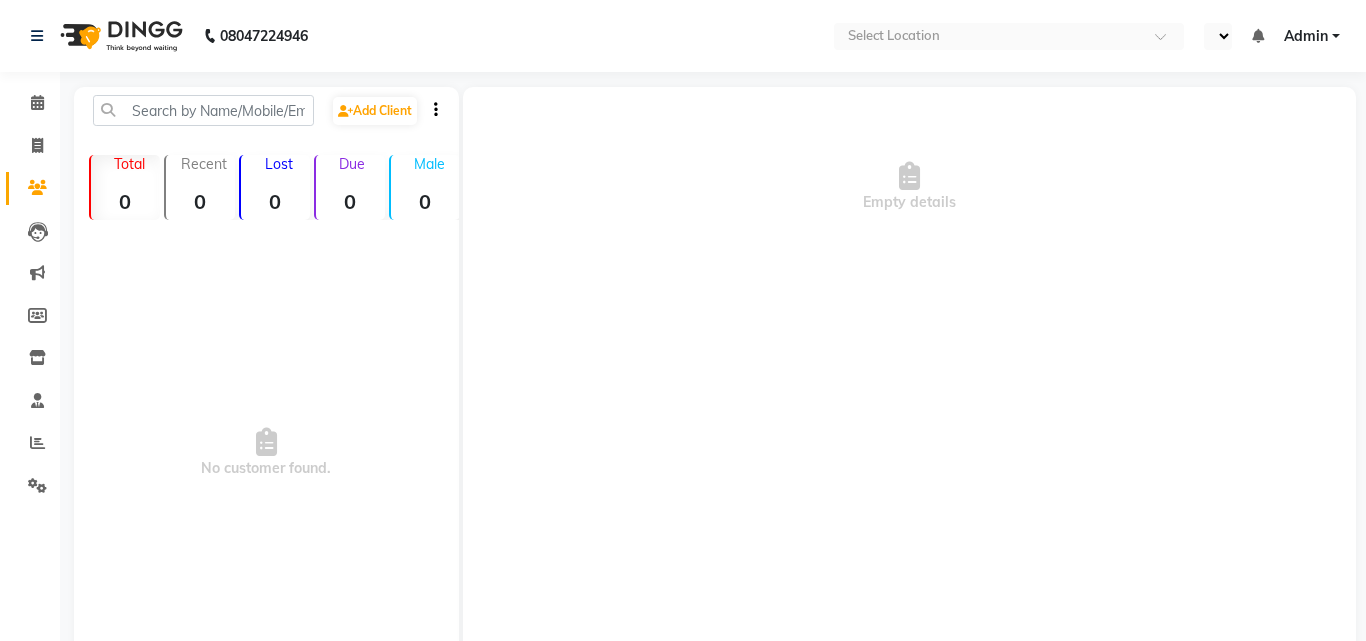 select on "en" 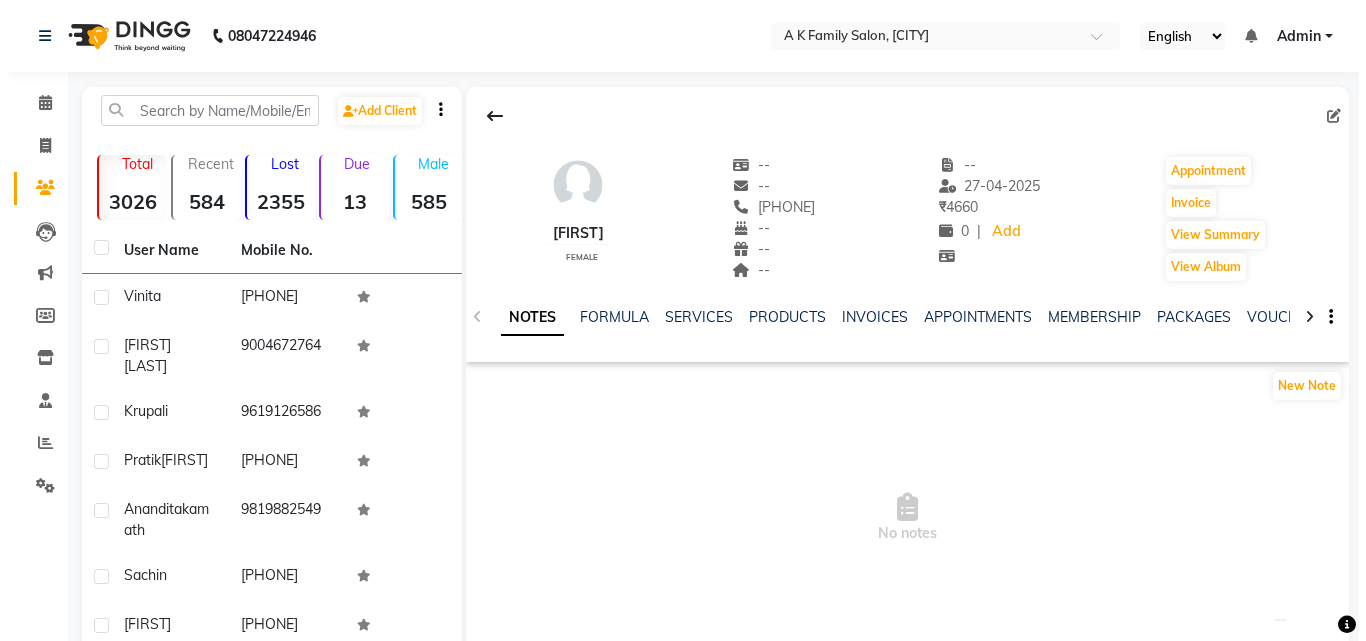 scroll, scrollTop: 0, scrollLeft: 0, axis: both 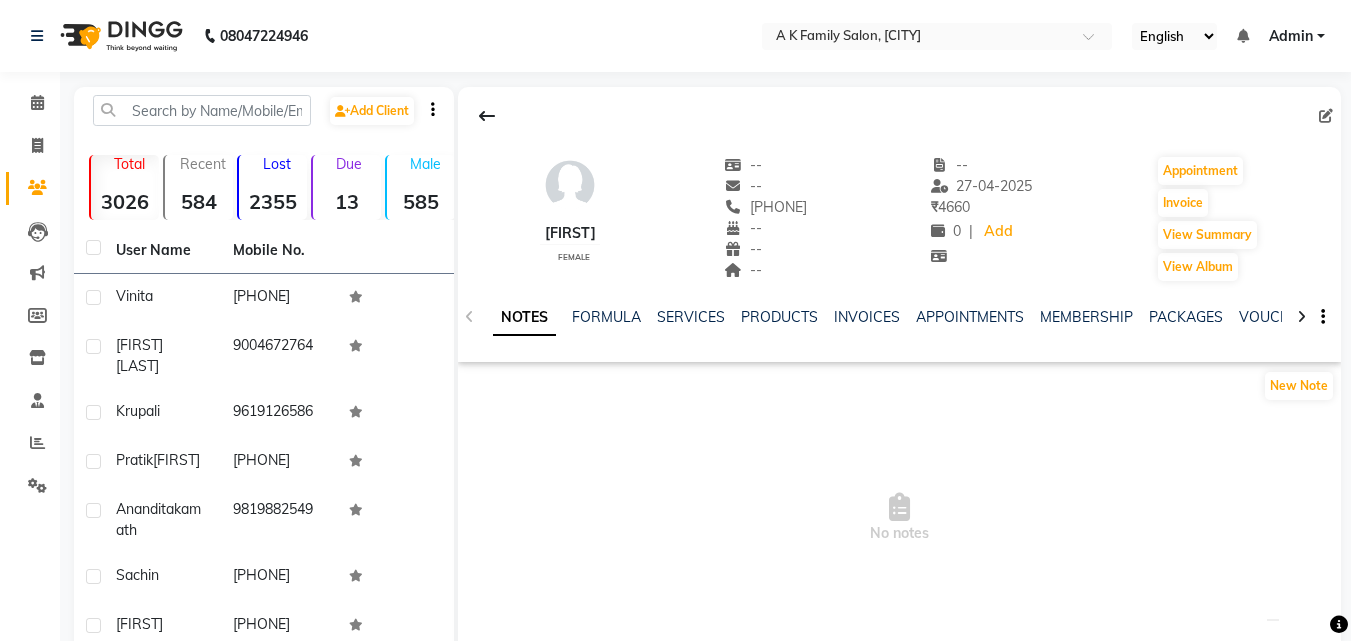 click on "SERVICES" 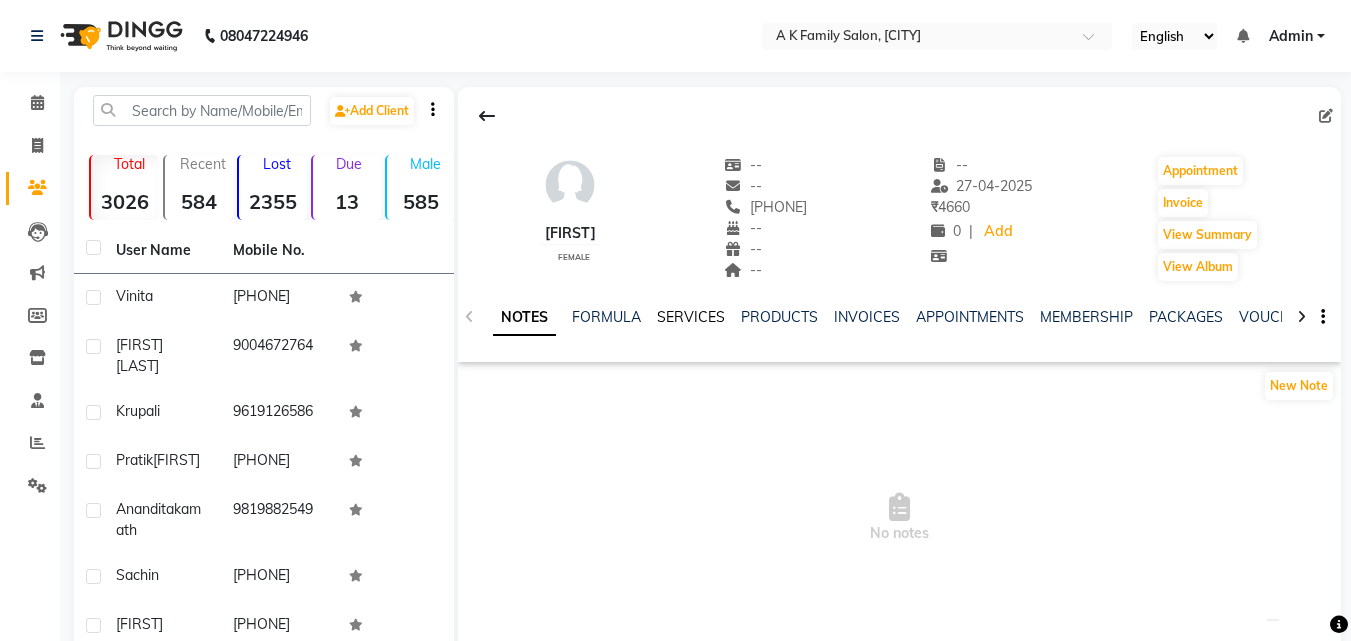 click on "SERVICES" 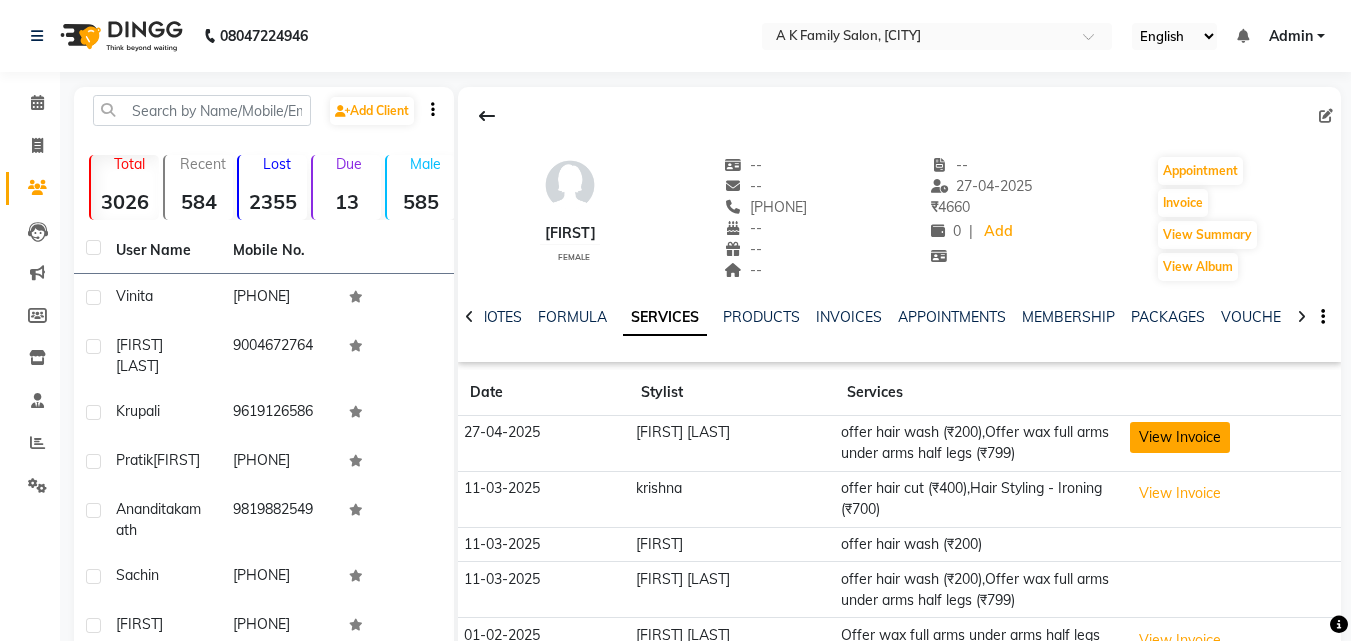 click on "View Invoice" 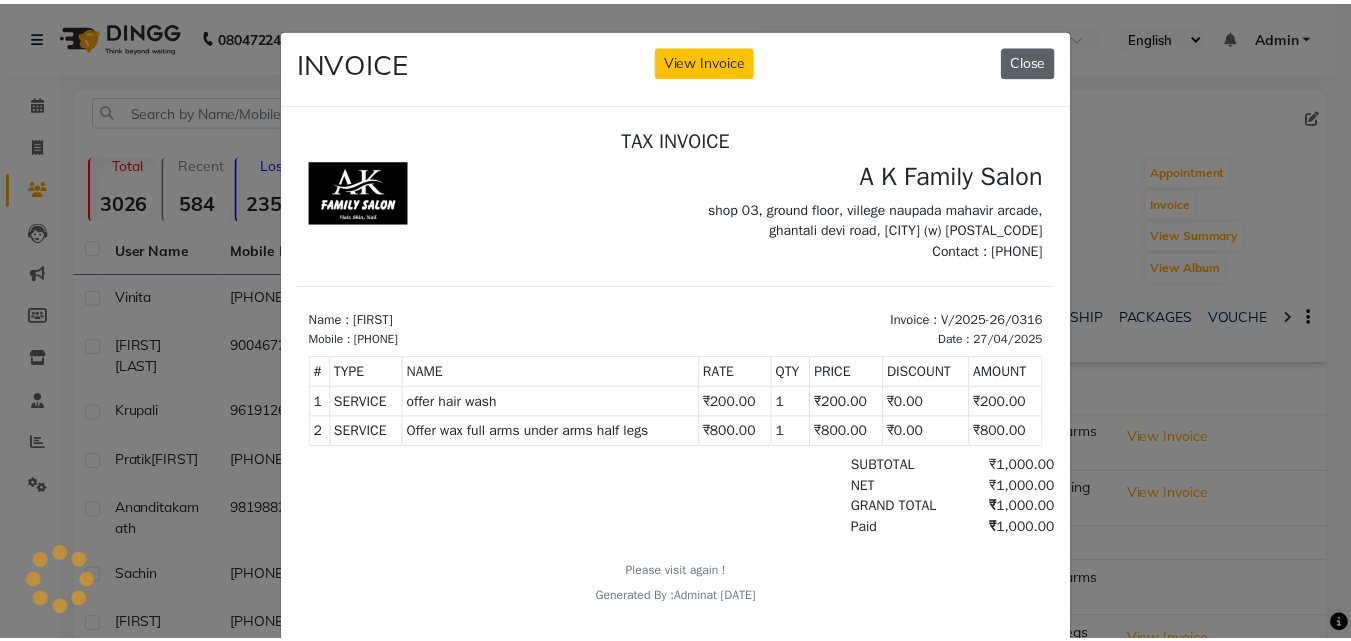 scroll, scrollTop: 0, scrollLeft: 0, axis: both 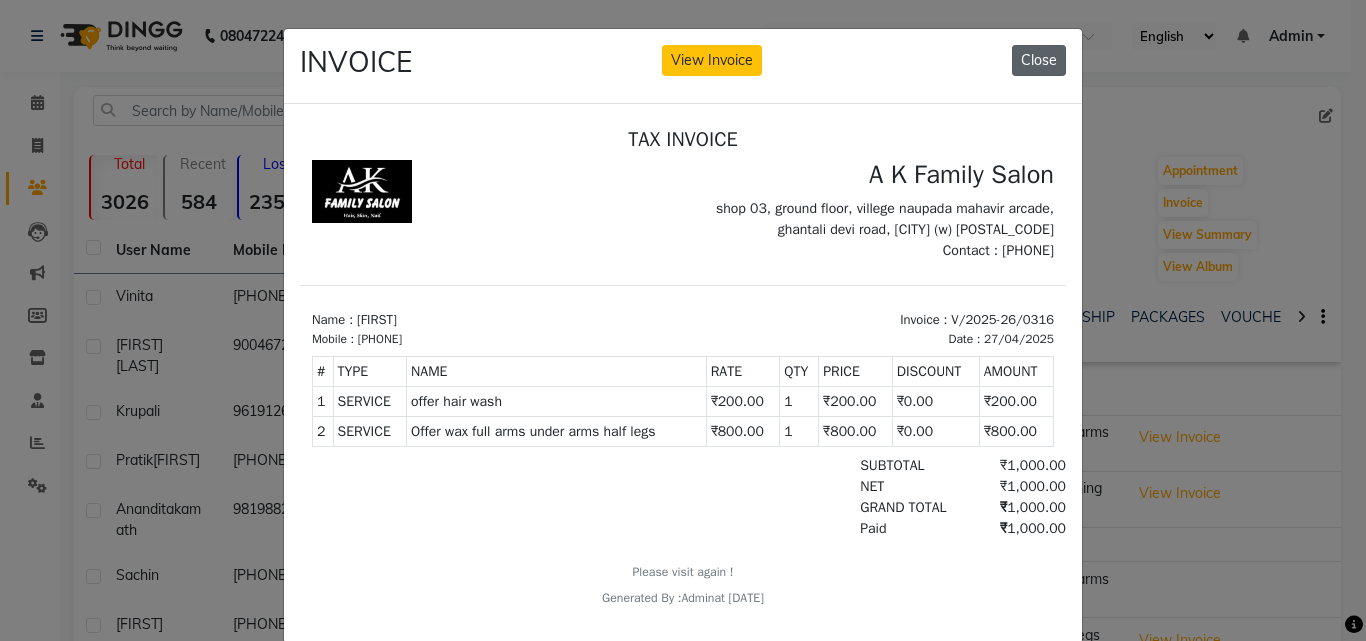 click on "Close" 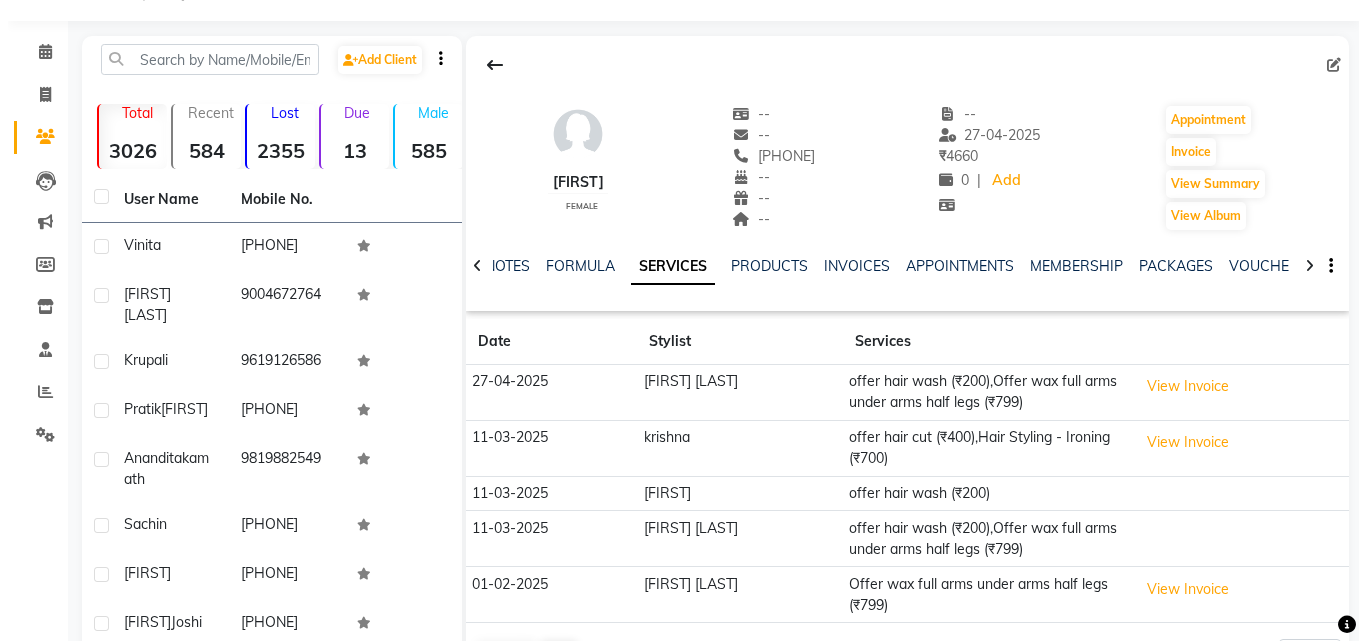 scroll, scrollTop: 100, scrollLeft: 0, axis: vertical 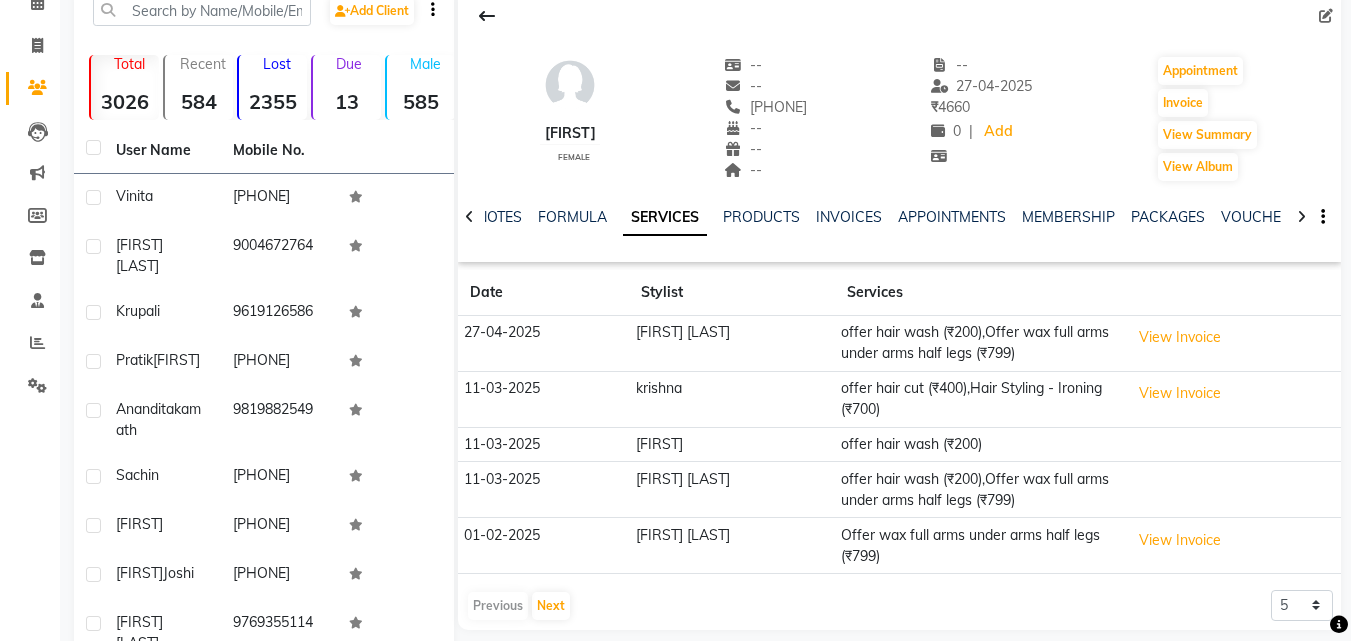 click on "View Invoice" 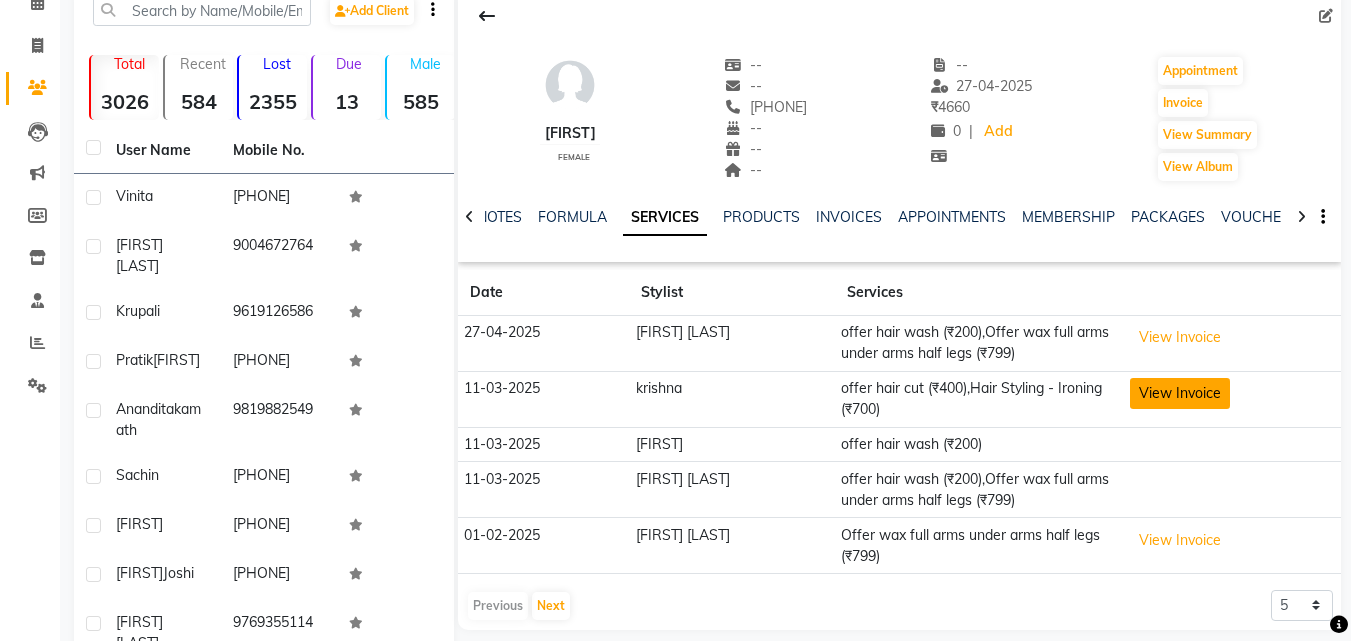 click on "View Invoice" 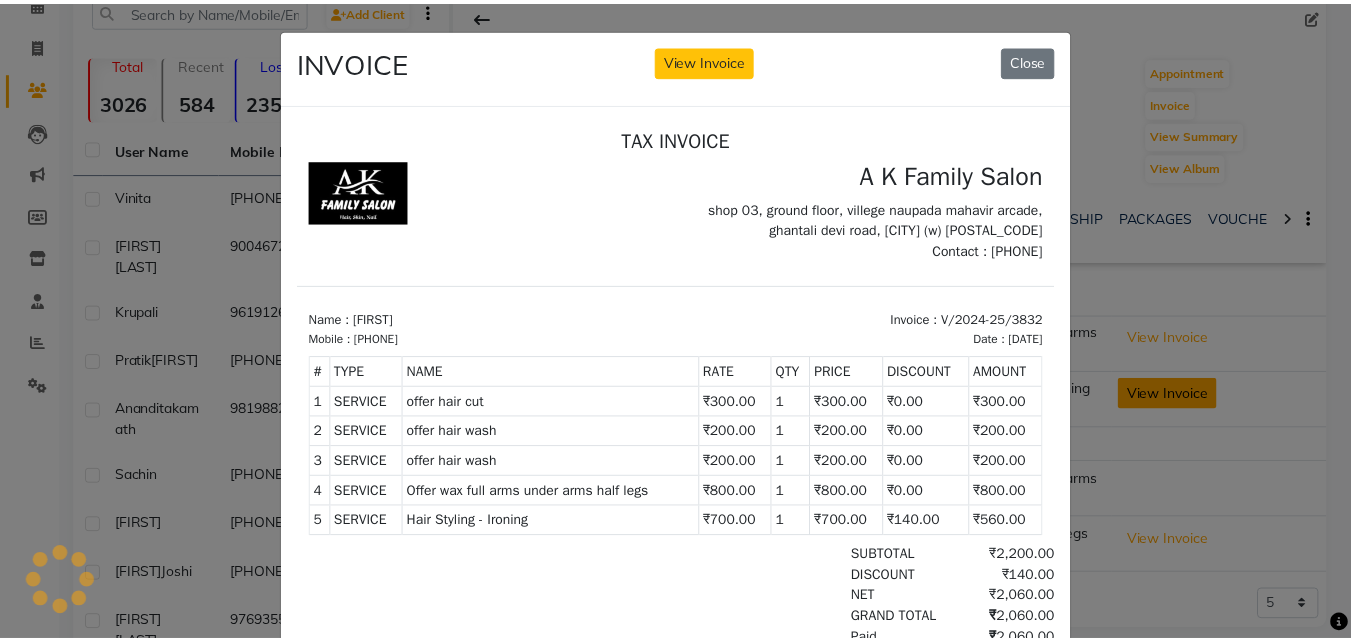 scroll, scrollTop: 0, scrollLeft: 0, axis: both 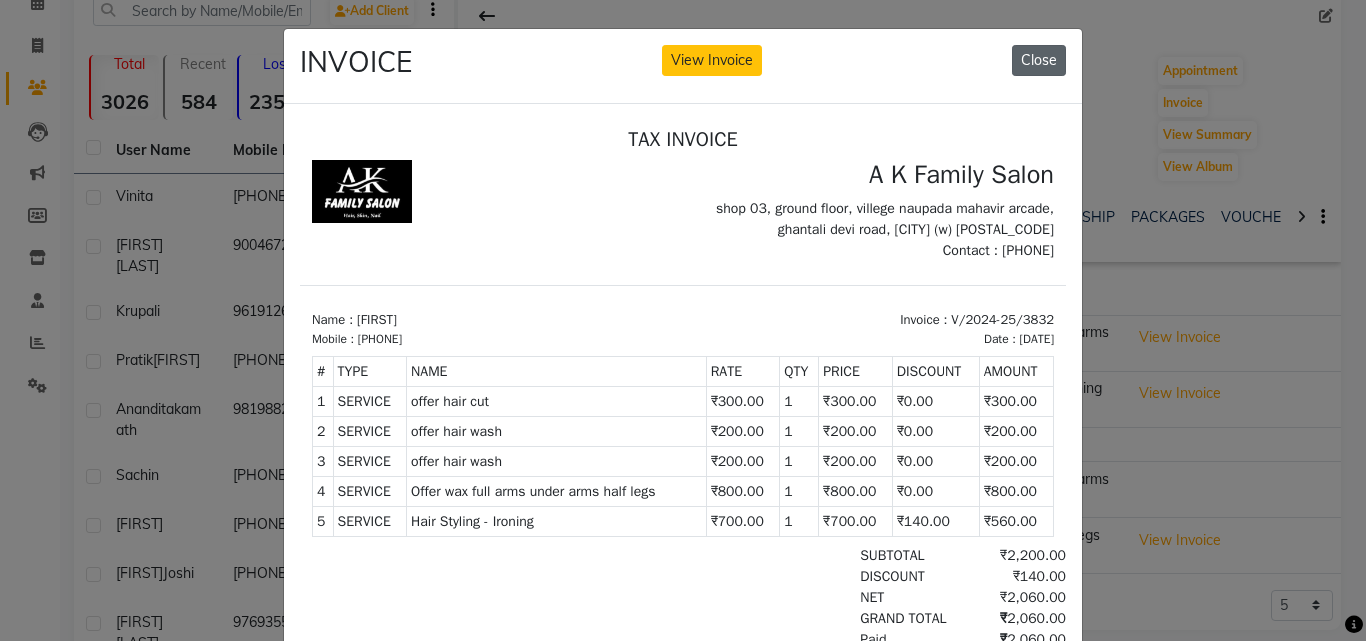 click on "Close" 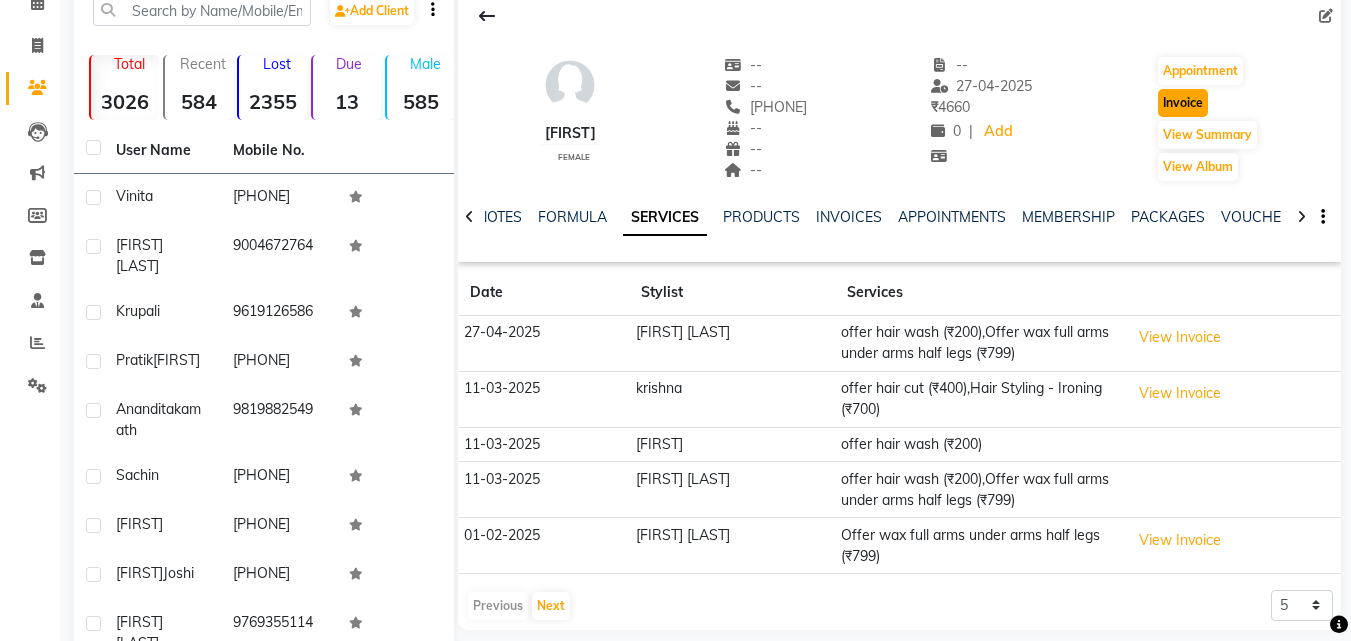 click on "Invoice" 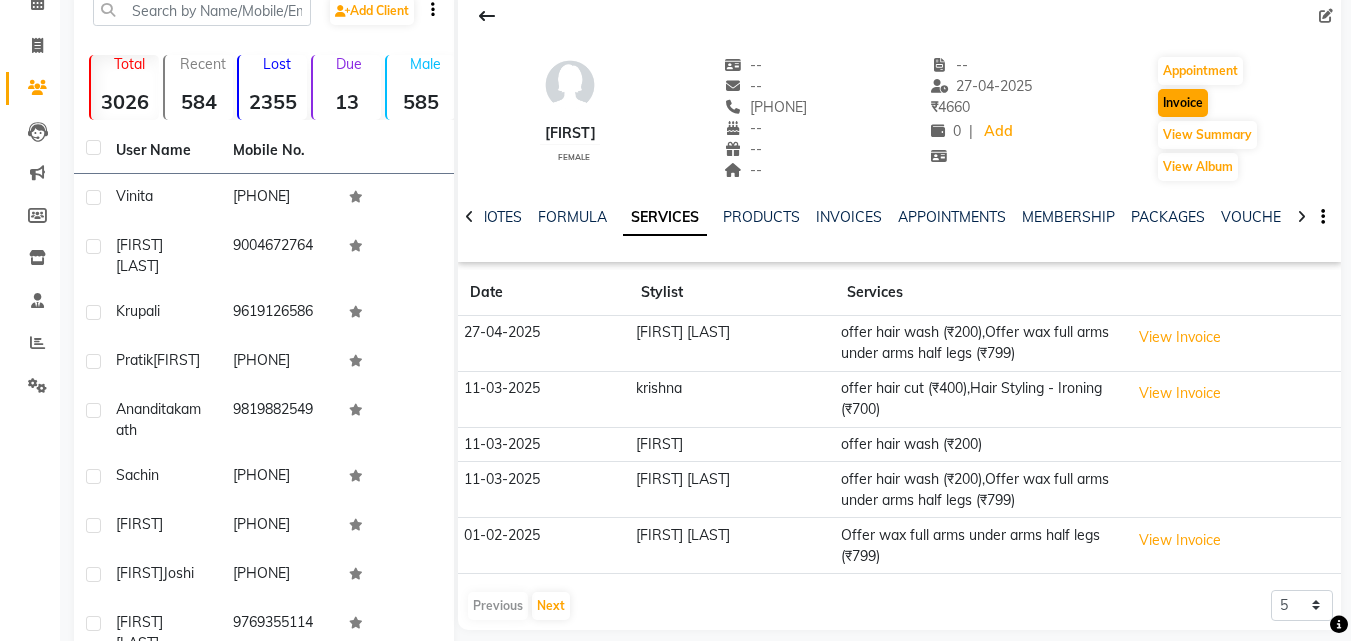 select on "service" 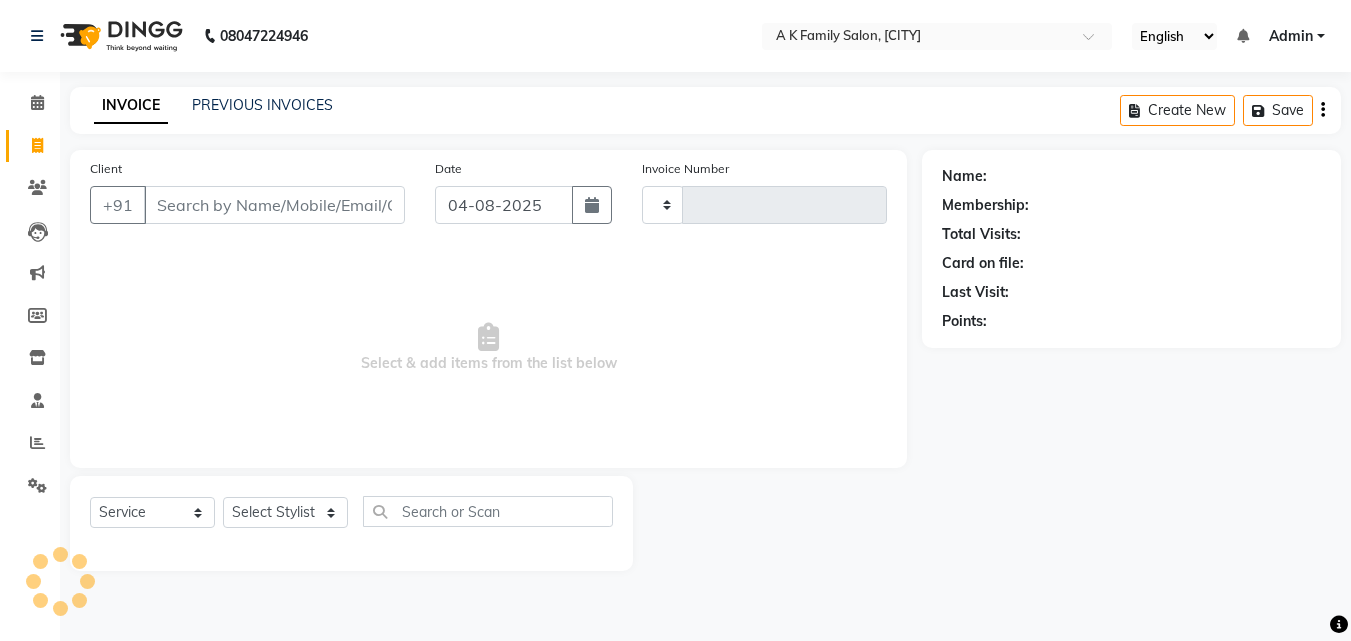 scroll, scrollTop: 0, scrollLeft: 0, axis: both 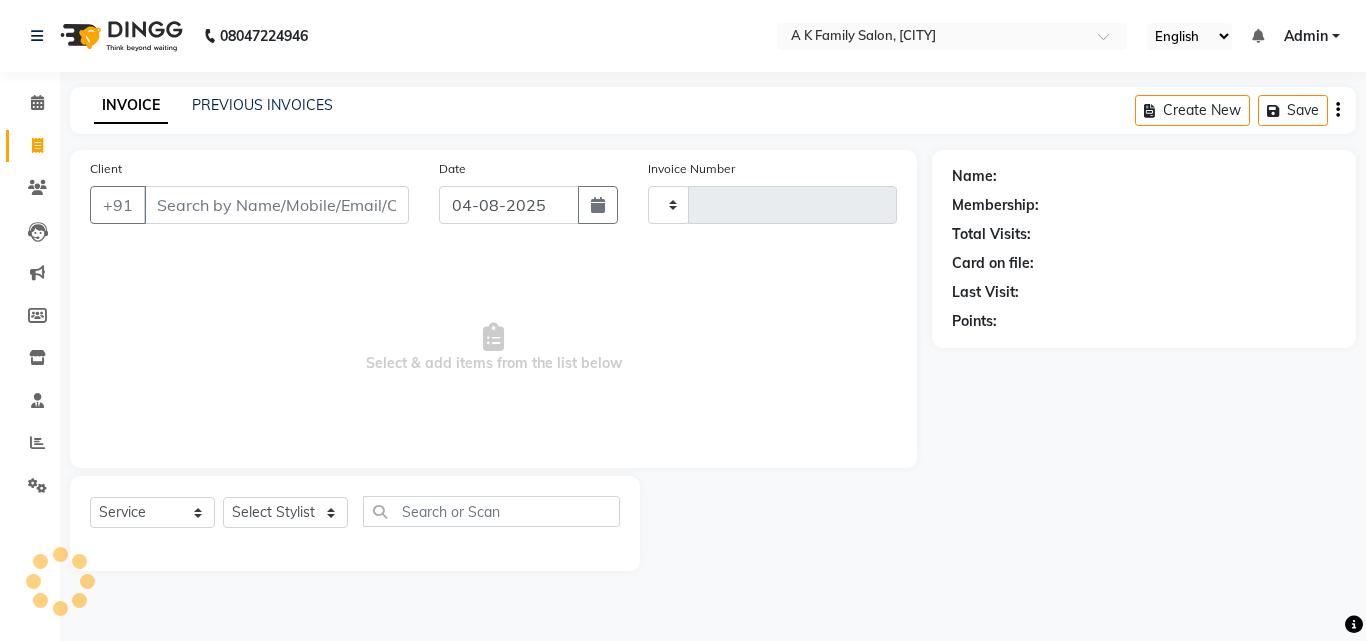 type on "1302" 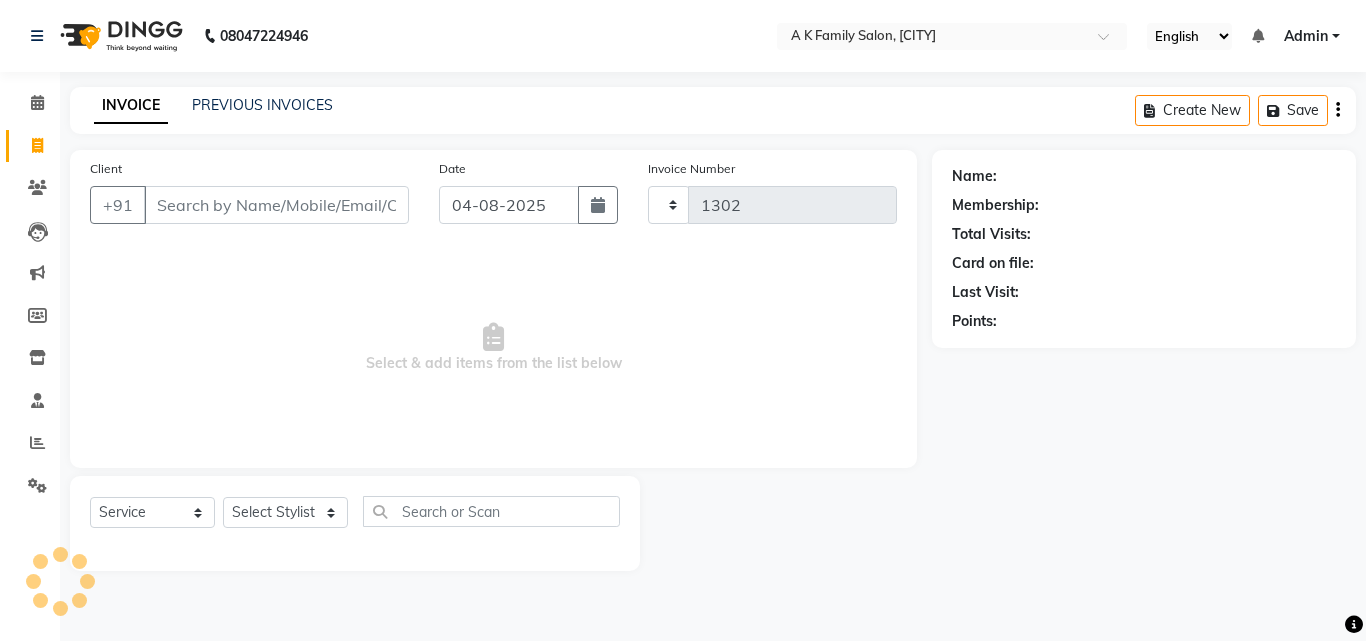 select on "5033" 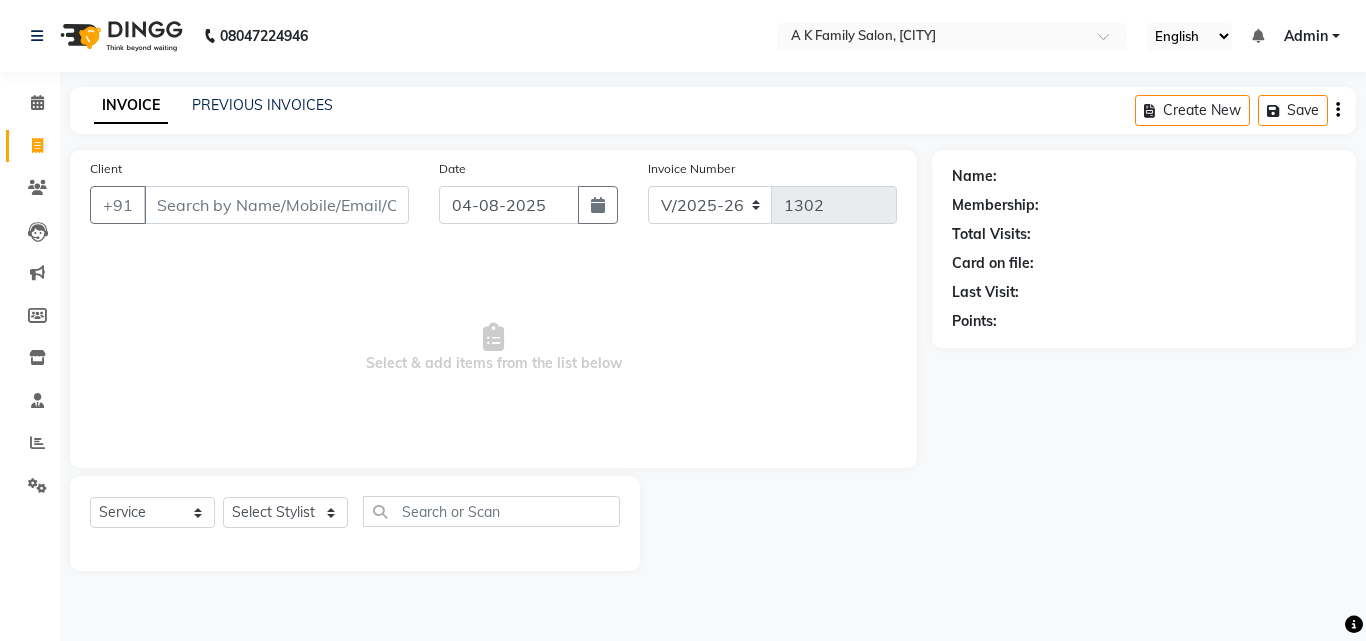type on "[PHONE]" 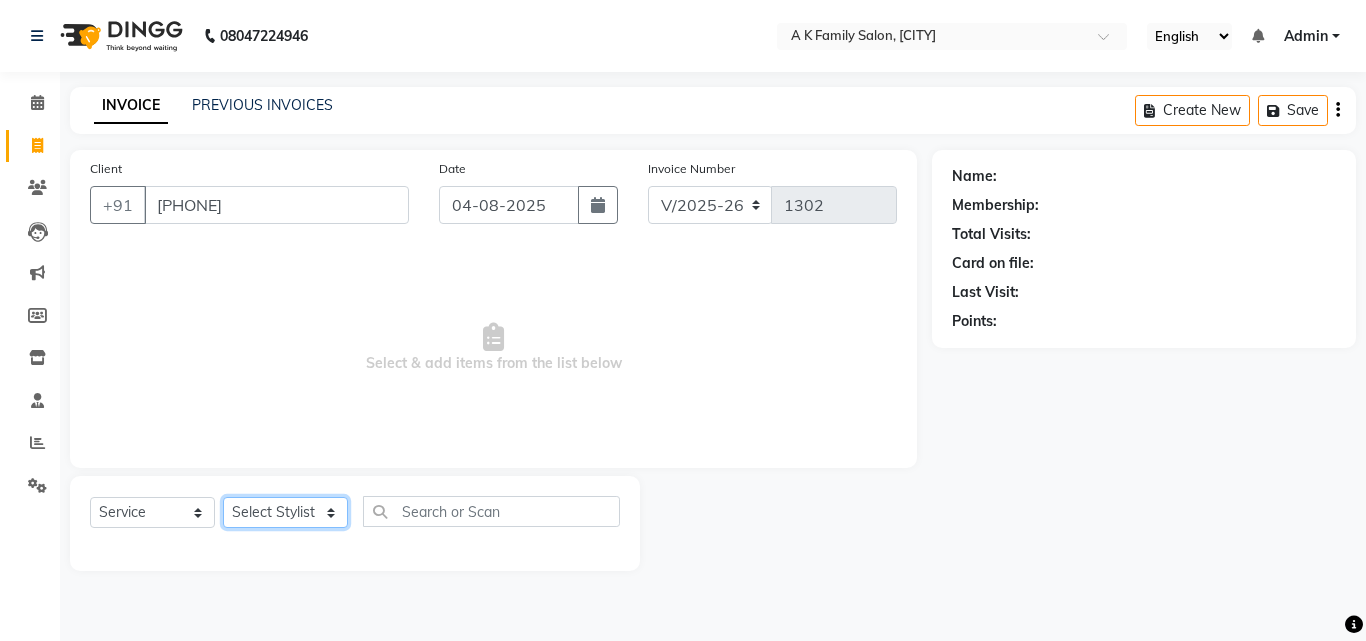 click on "Select Stylist [FIRST] [FIRST] [FIRST] [FIRST] [FIRST] [FIRST] [FIRST] [LAST]" 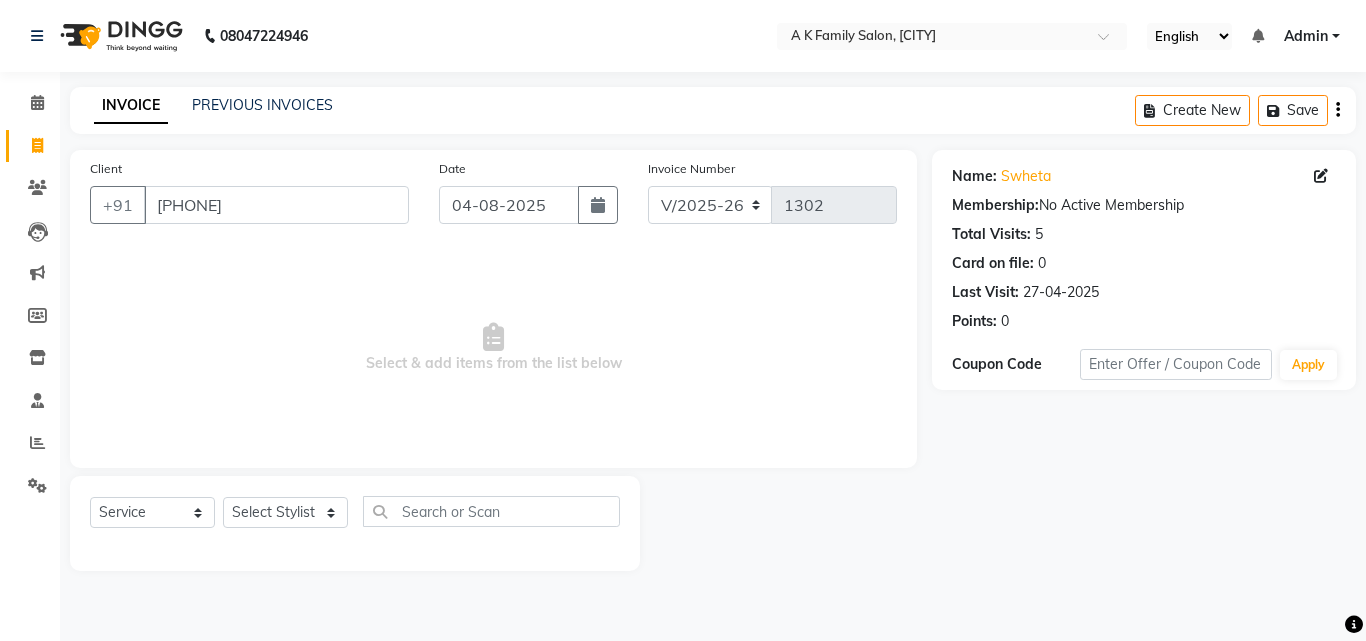 click on "Select & add items from the list below" at bounding box center [493, 348] 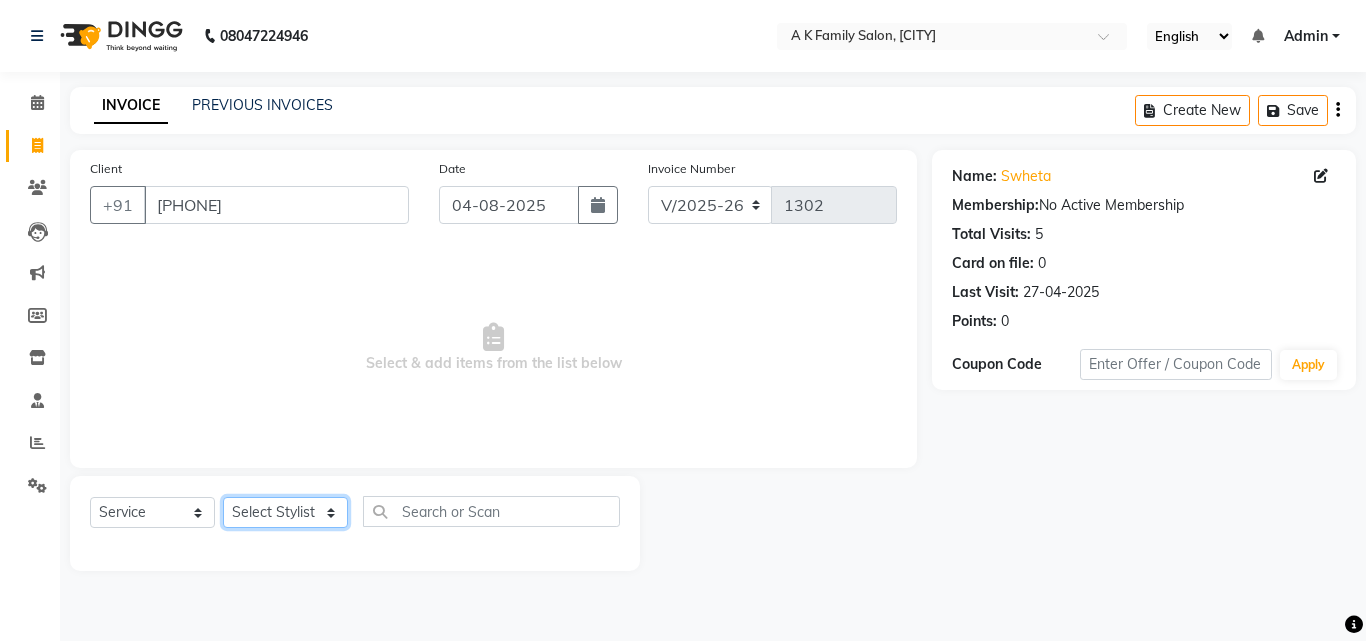 click on "Select Stylist [FIRST] [FIRST] [FIRST] [FIRST] [FIRST] [FIRST] [FIRST] [LAST]" 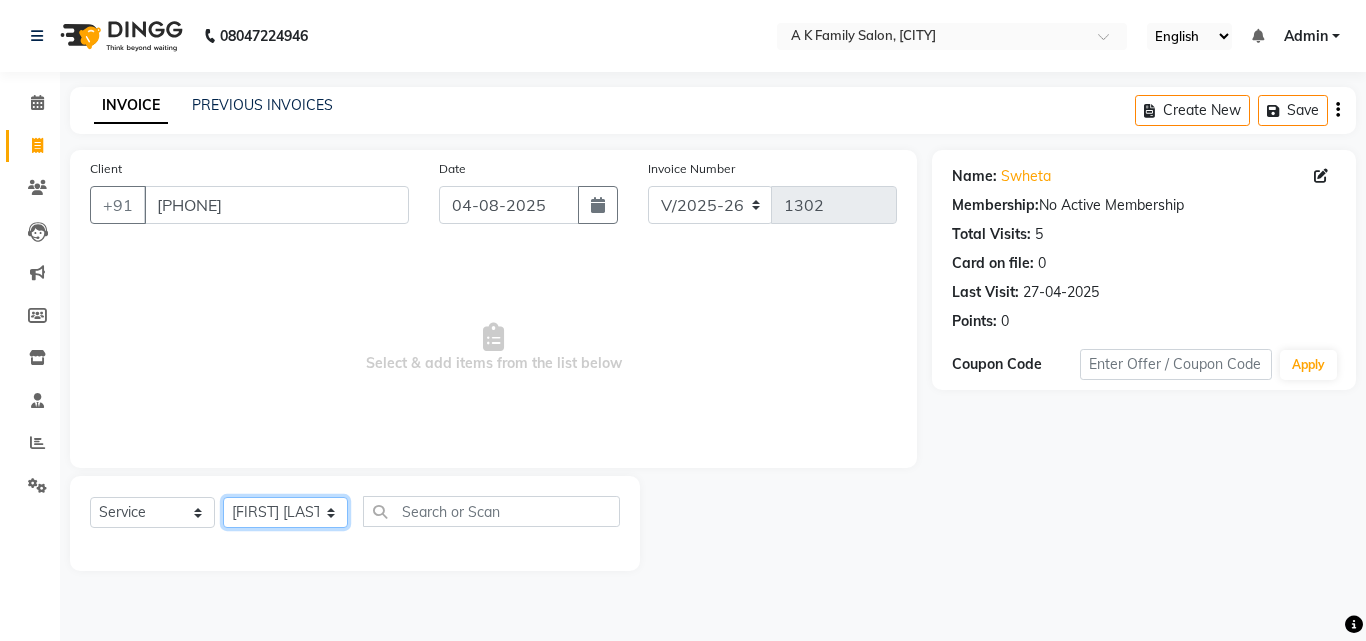 click on "Select Stylist [FIRST] [FIRST] [FIRST] [FIRST] [FIRST] [FIRST] [FIRST] [LAST]" 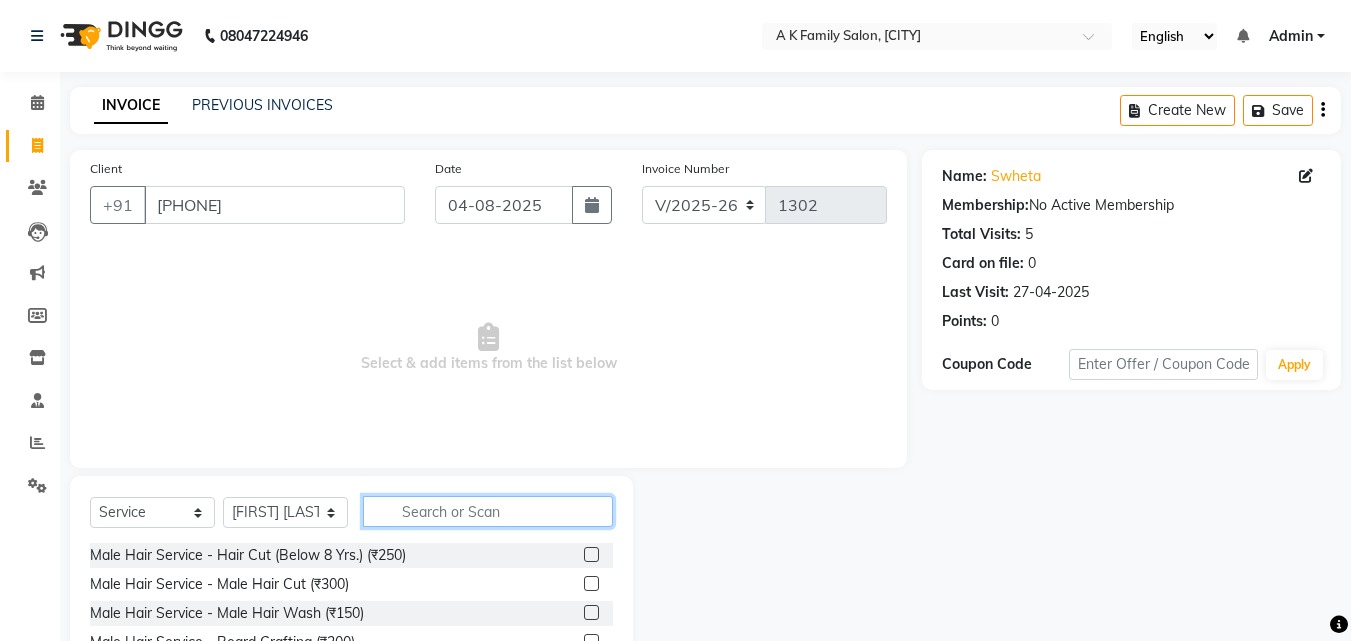 click 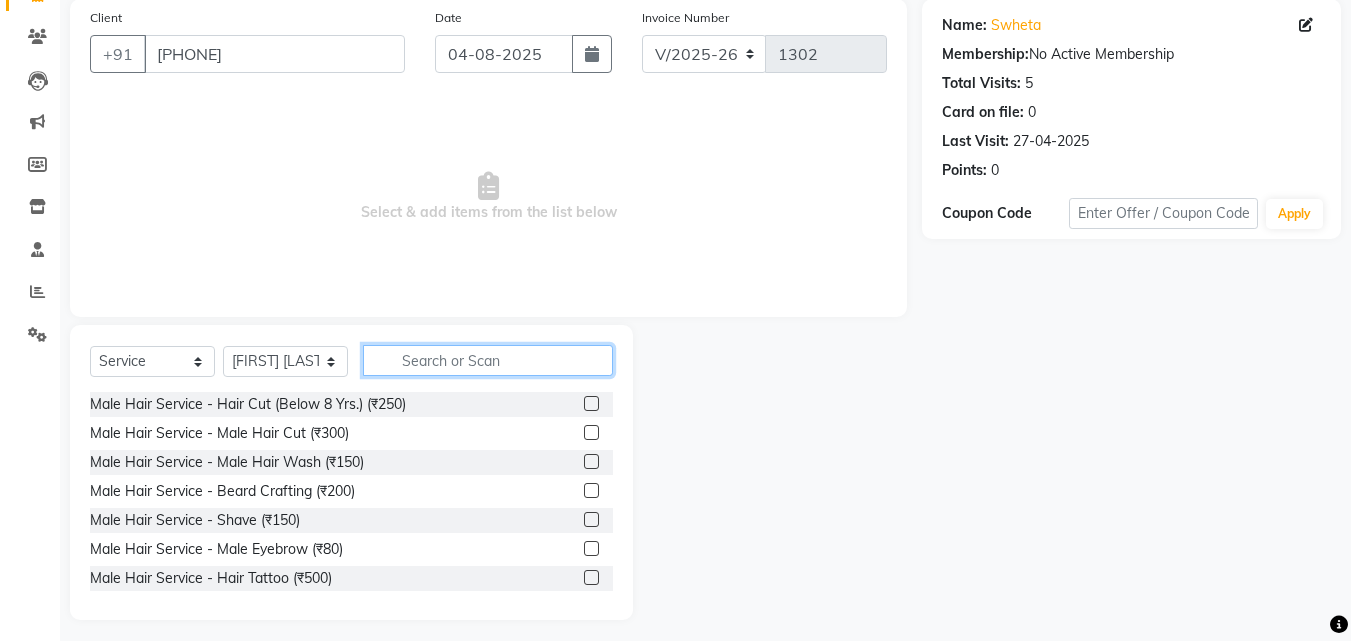 scroll, scrollTop: 160, scrollLeft: 0, axis: vertical 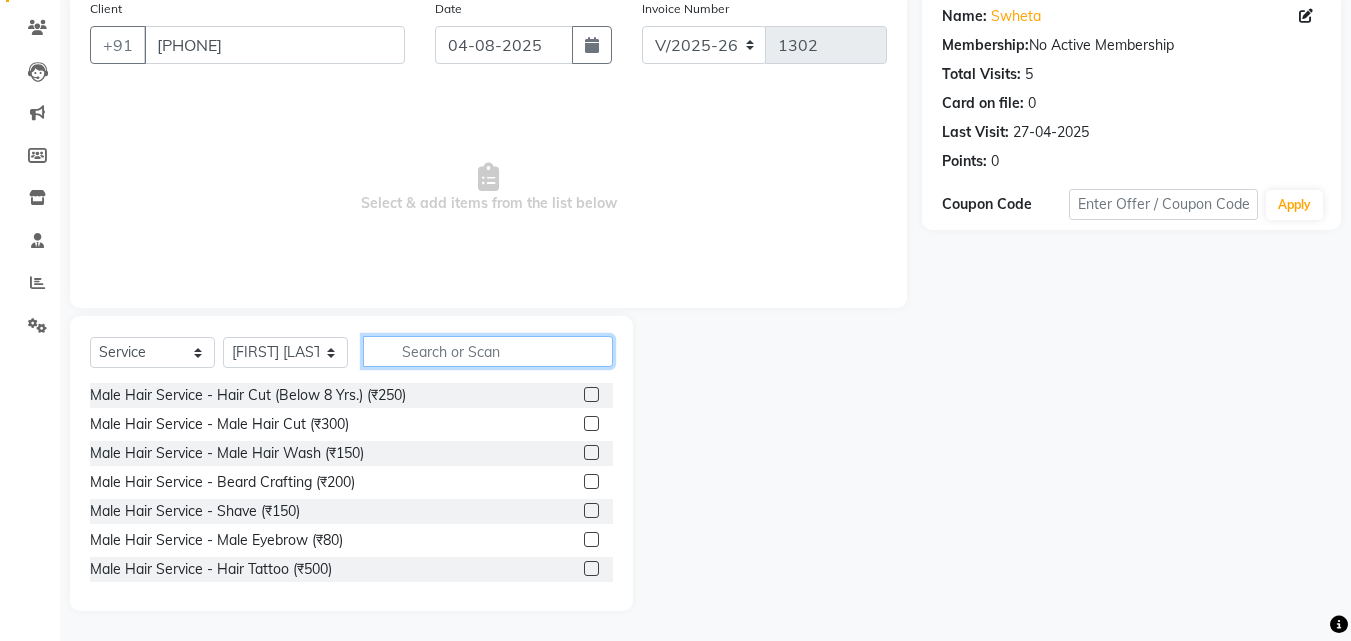 click 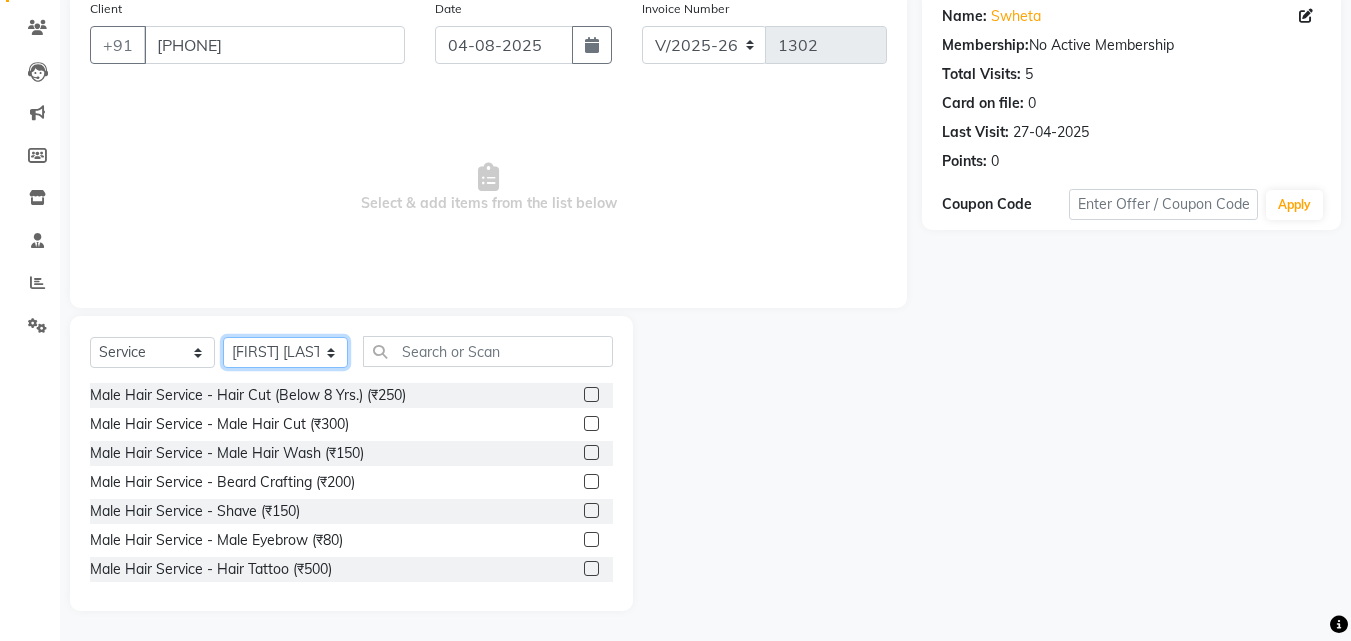 click on "Select Stylist [FIRST] [FIRST] [FIRST] [FIRST] [FIRST] [FIRST] [FIRST] [LAST]" 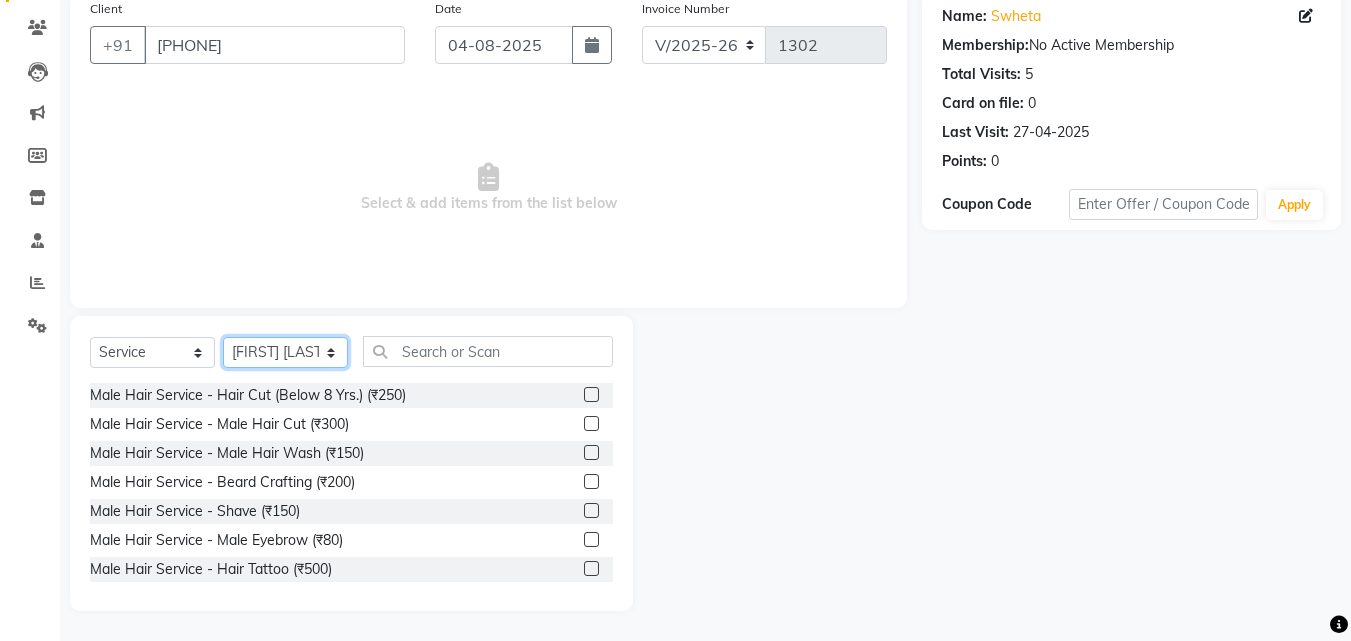 select on "52627" 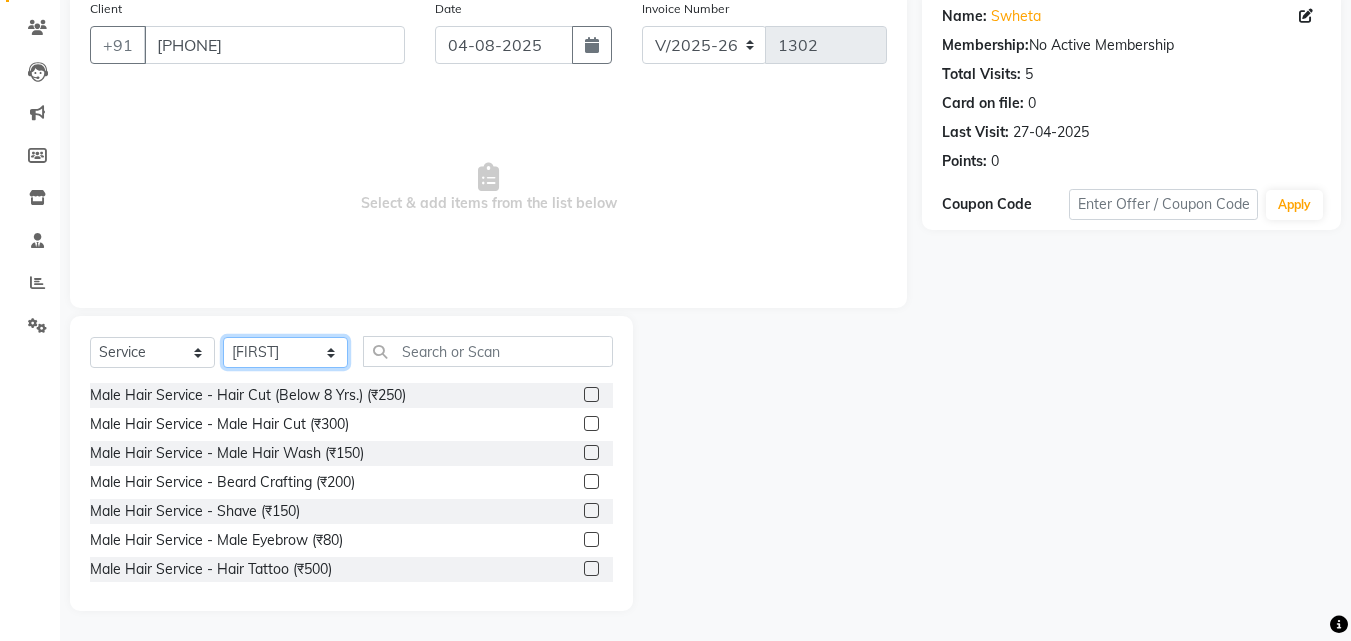 click on "Select Stylist [FIRST] [FIRST] [FIRST] [FIRST] [FIRST] [FIRST] [FIRST] [LAST]" 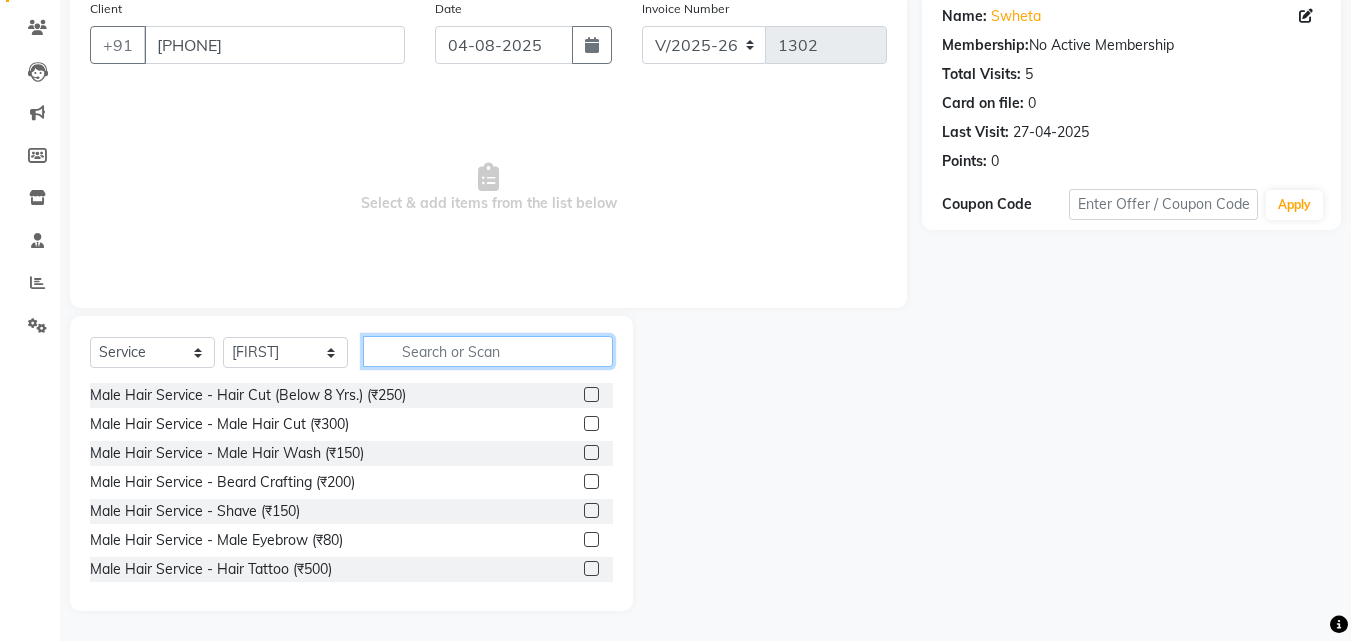click 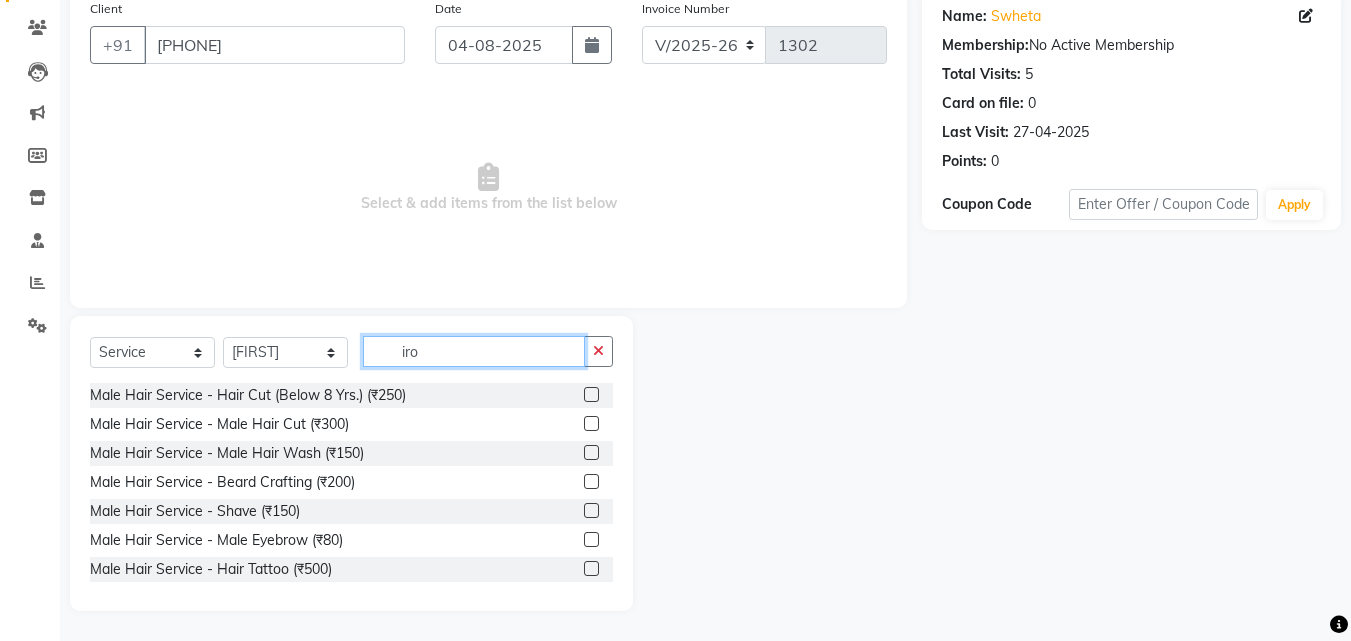 scroll, scrollTop: 0, scrollLeft: 0, axis: both 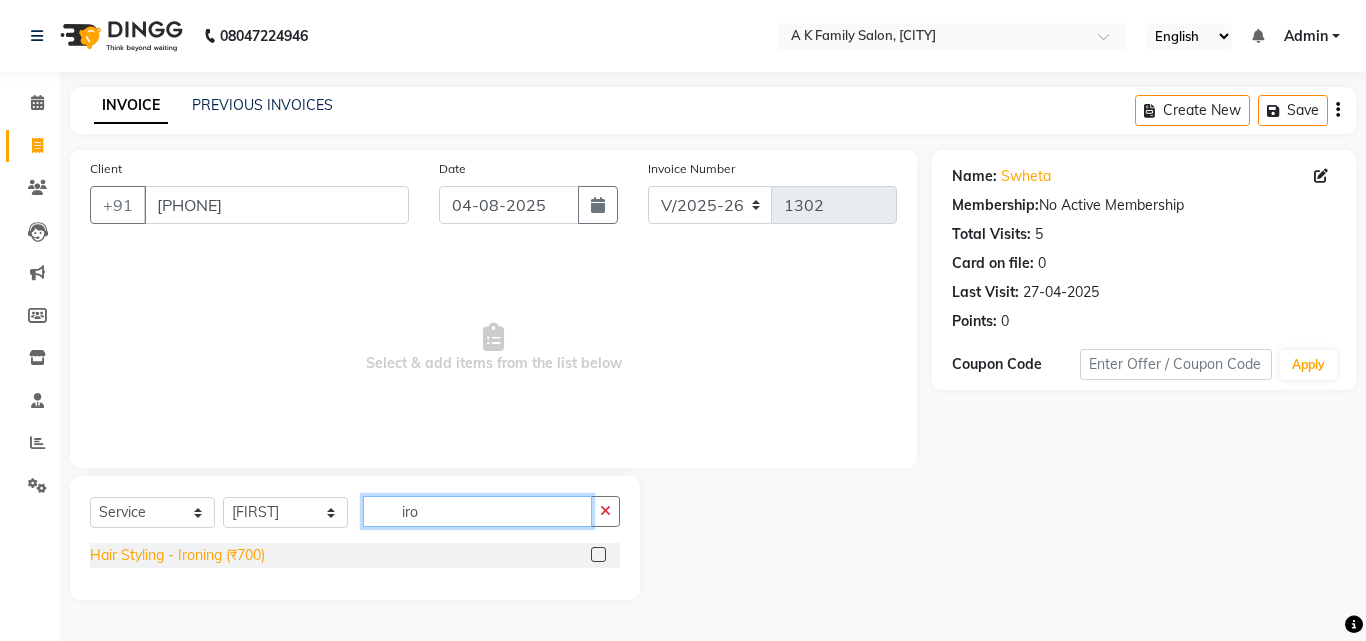 type on "iro" 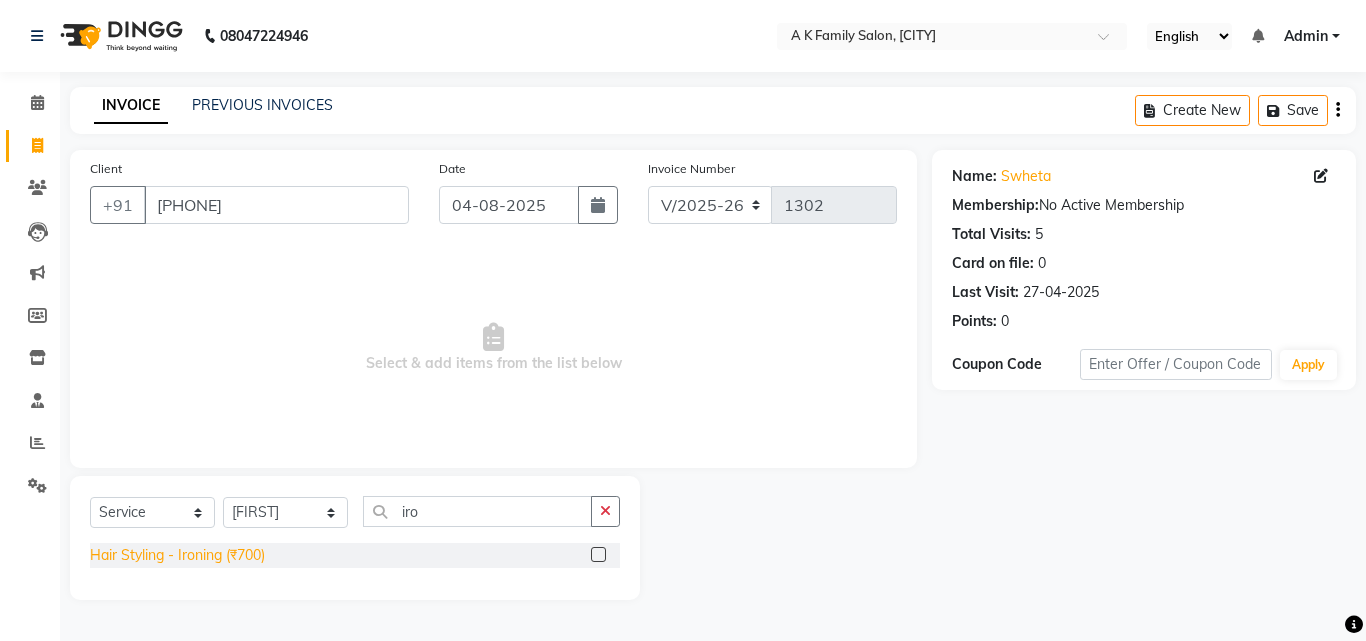 click on "Hair Styling  - Ironing (₹700)" 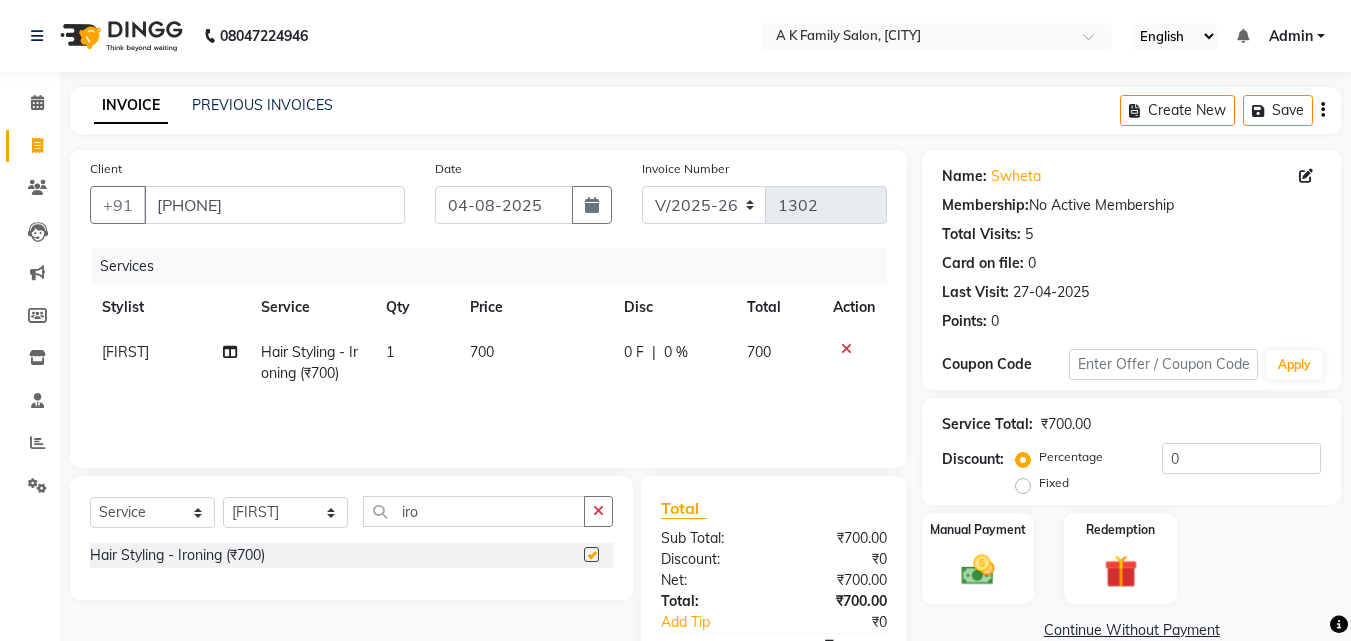 checkbox on "false" 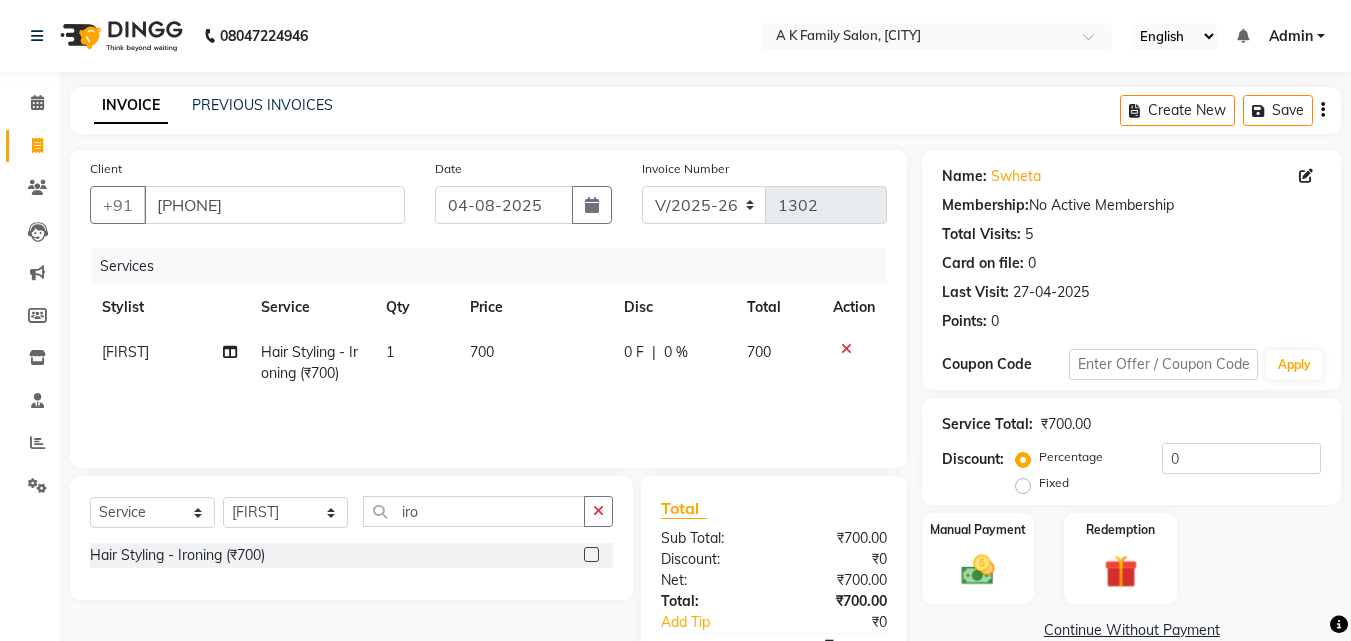 click on "700" 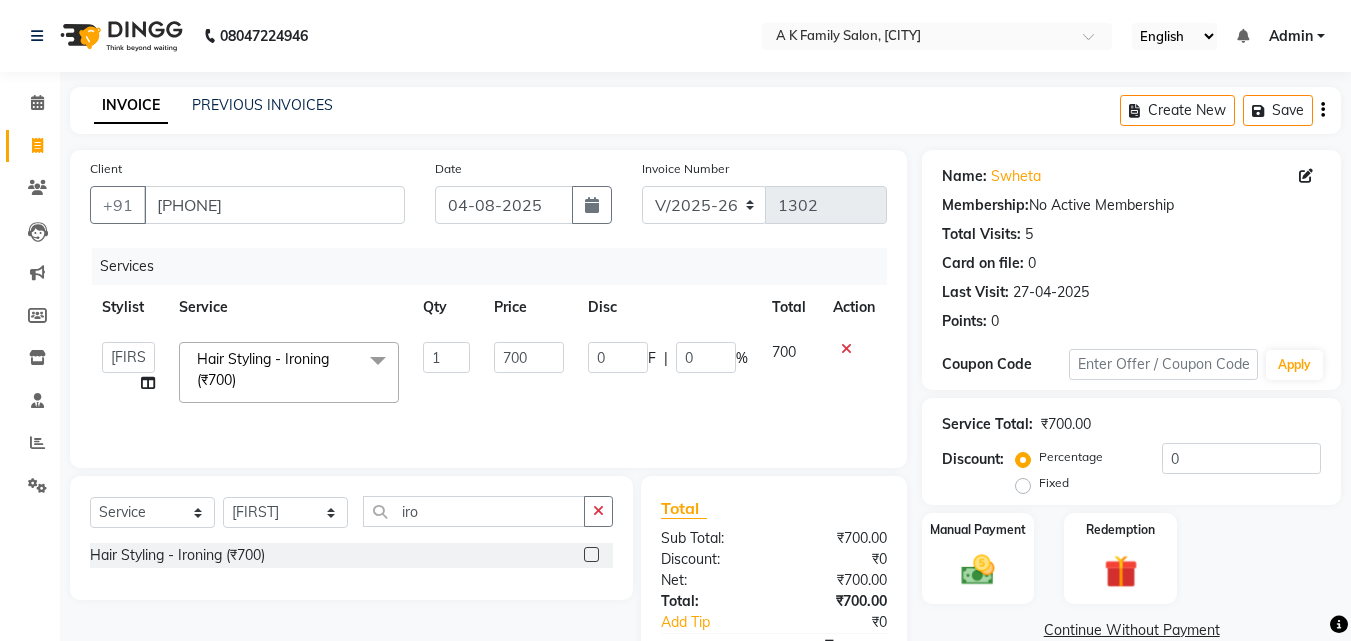 click on "700" 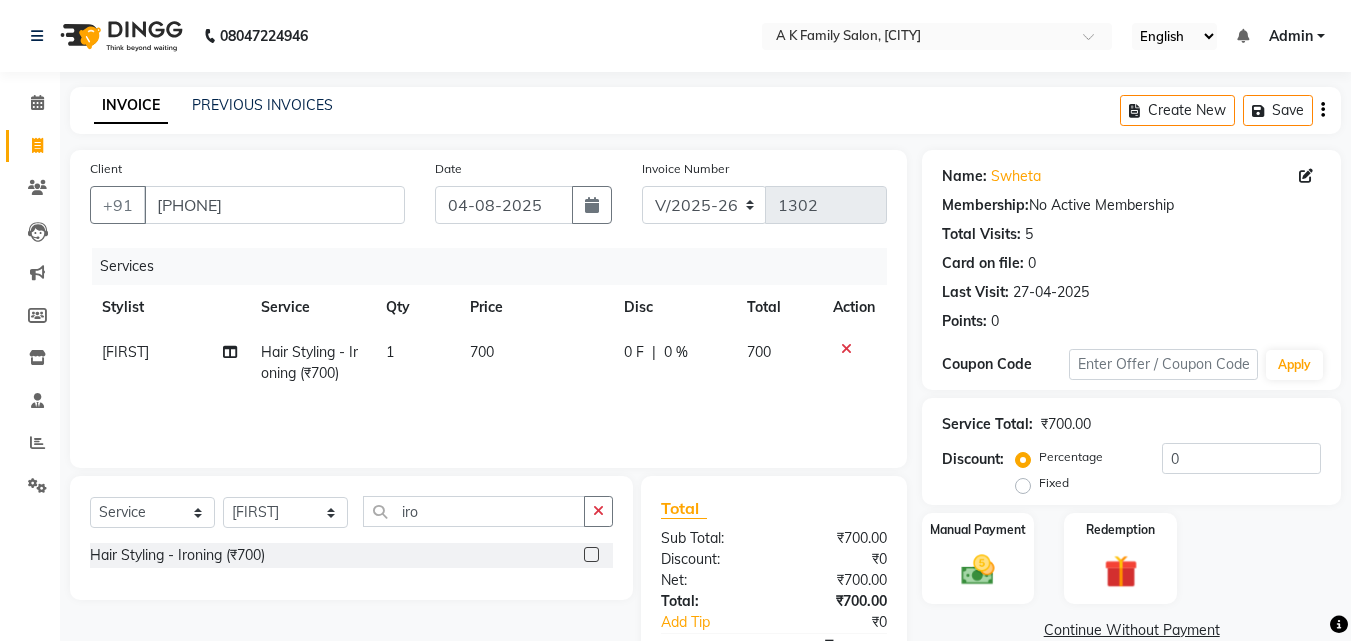 click on "700" 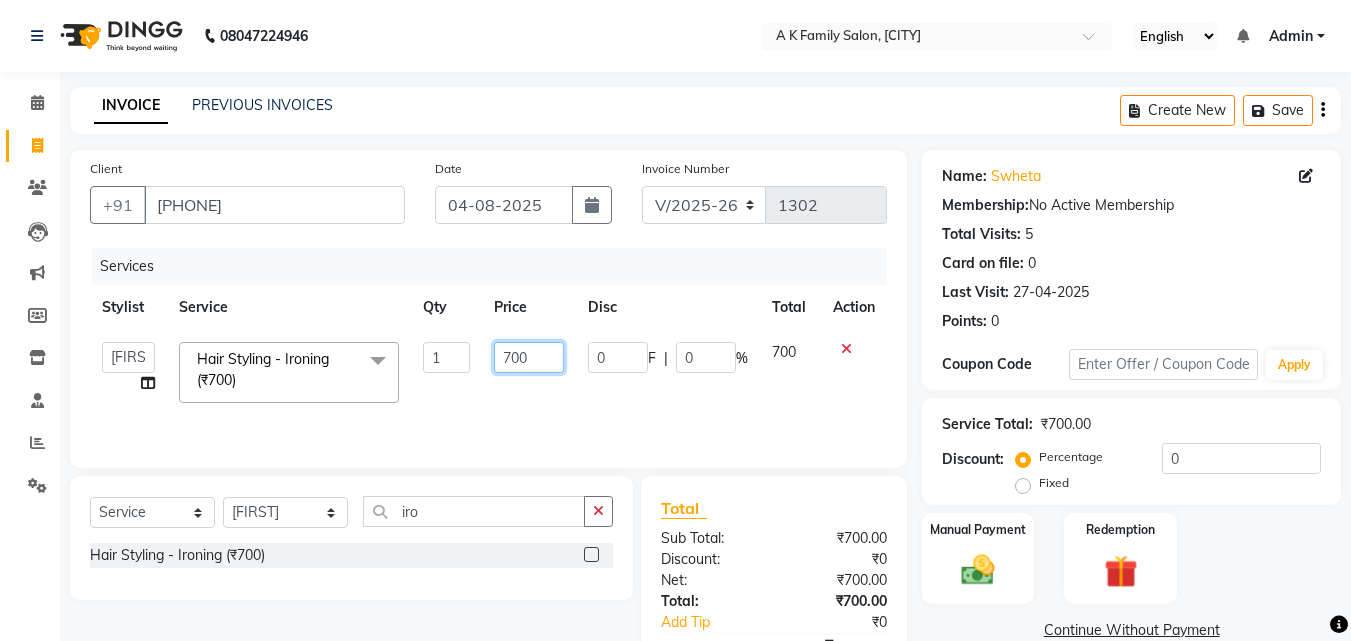 click on "700" 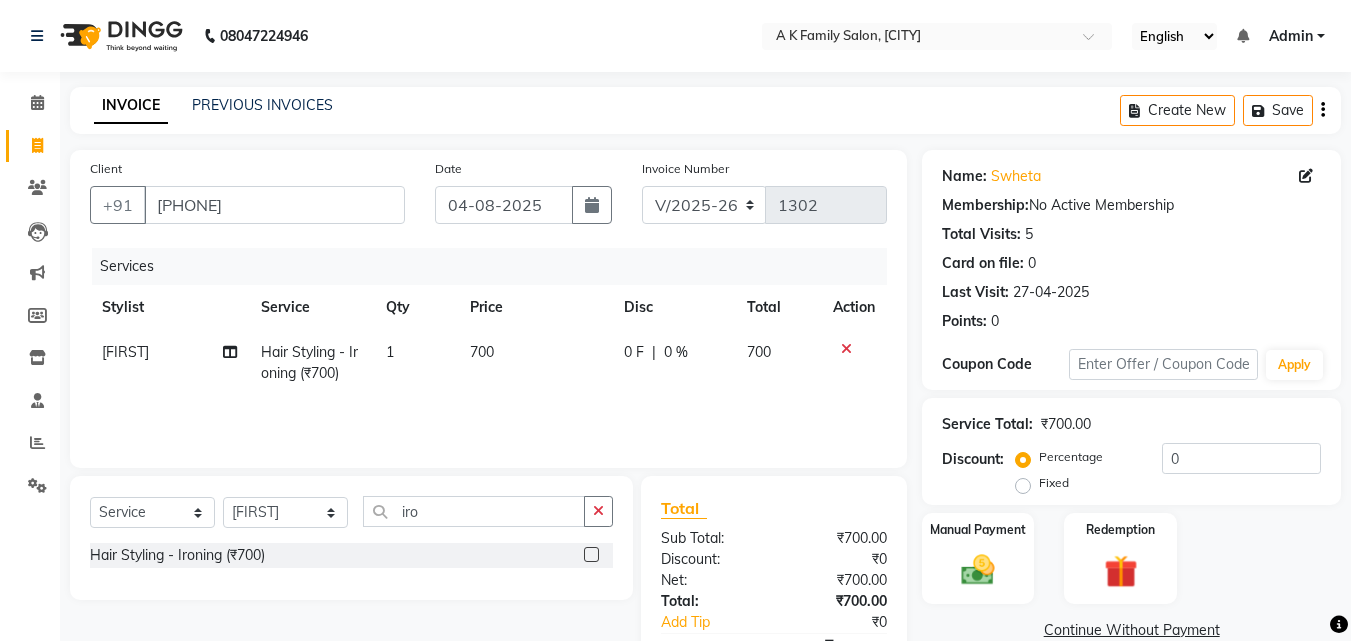 click on "0 F | 0 %" 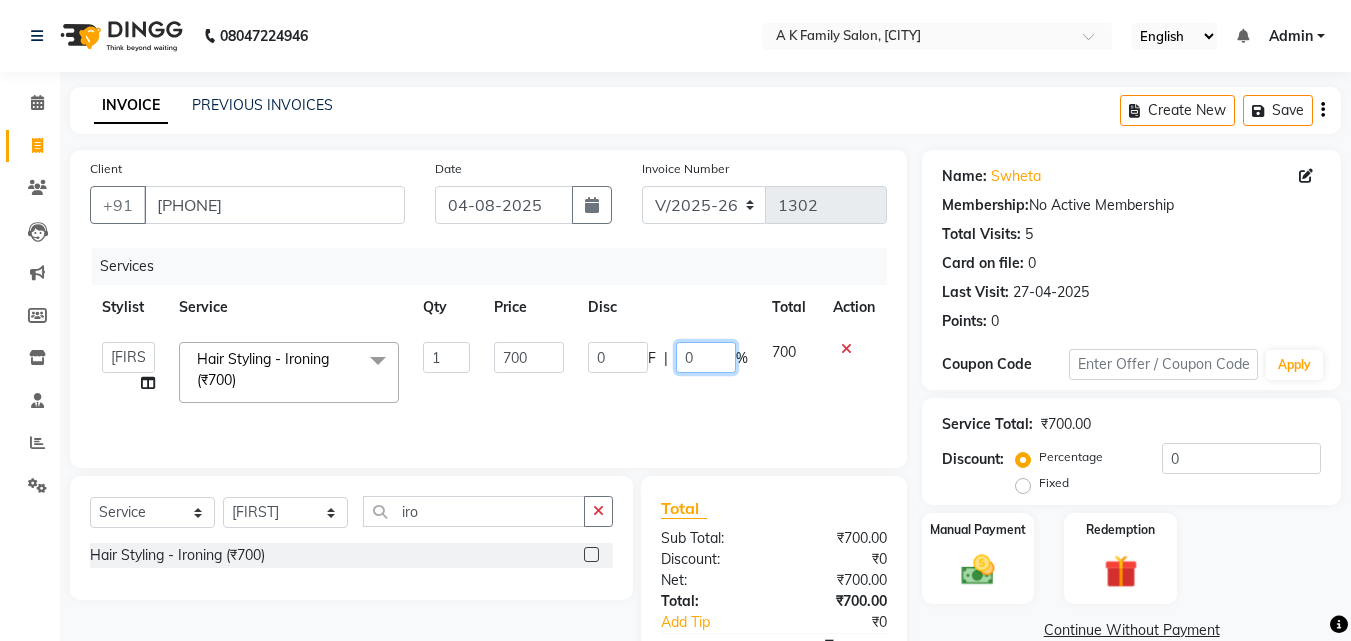 click on "0" 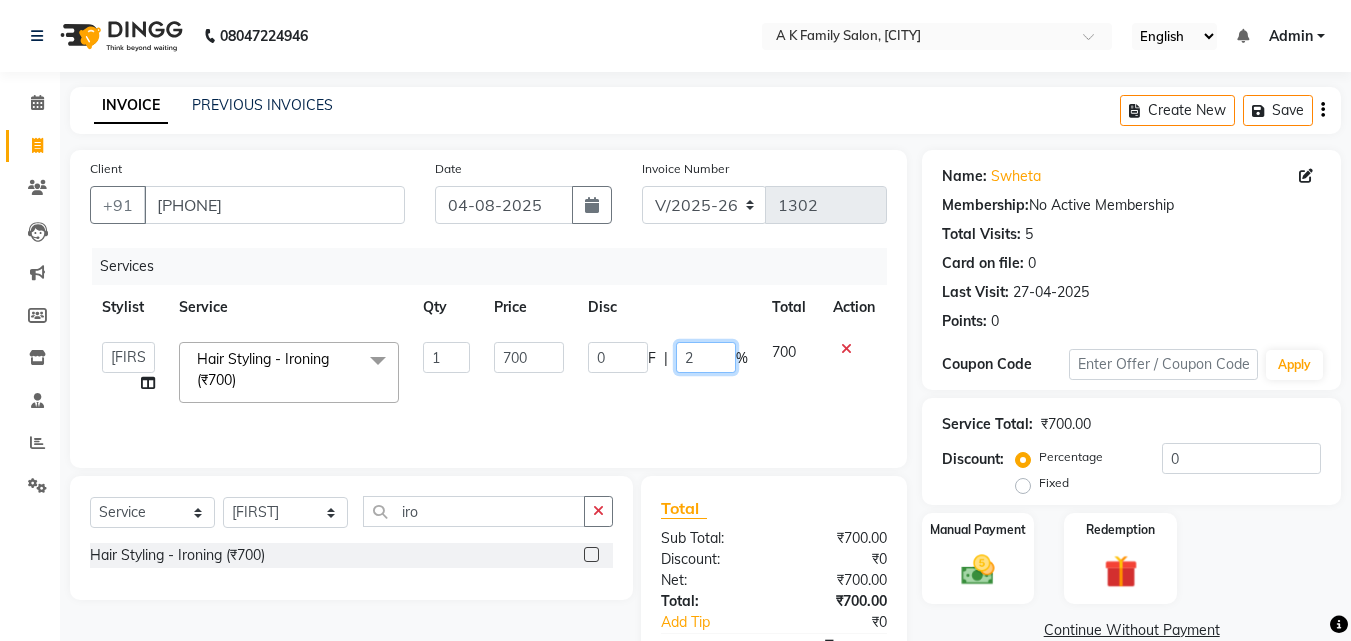 type on "20" 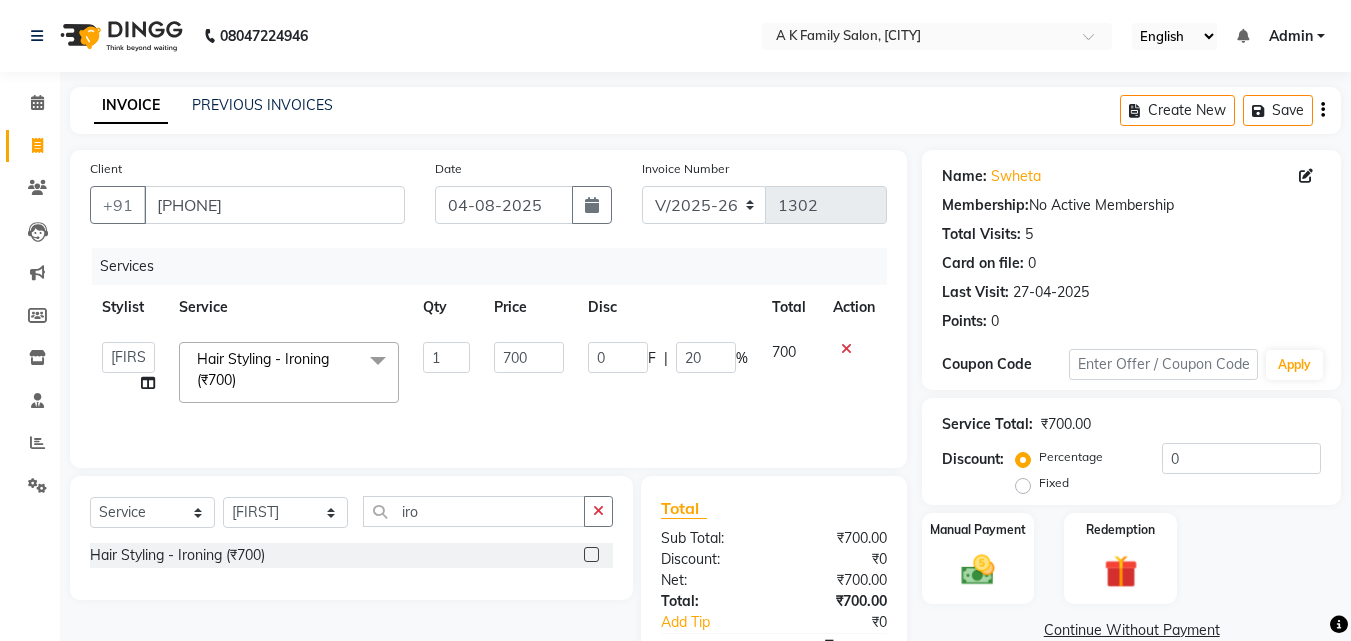 click on "Services Stylist Service Qty Price Disc Total Action  [FIRST] [LAST]   dummy   [FIRST] [LAST]    [FIRST]    [FIRST]   [FIRST] [LAST]  Hair Styling  - Ironing (₹700)  x Male Hair Service - Hair Cut (Below 8 Yrs.) (₹250) Male Hair Service - Male Hair Cut (₹300) Male Hair Service - Male Hair Wash (₹150) Male Hair Service - Beard Crafting (₹200) Male Hair Service - Shave (₹150) Male Hair Service - Male Eyebrow (₹80) Male Hair Service - Hair Tattoo (₹500) Male Hair Service - Male Hair Colour (₹1000) Male Hair Service - Male Hair Colour Streak (Per) (₹300) Male Hair Service - Male Beard Colour (₹400) Male Hair Service - Moustache+Side Locks (₹150) Male Hair Service - Male Highlight (₹1000) Male female Hair Service -  Head Massage (₹500) Female Hair Service  - Fringe Cut (₹250) Female Hair Service  - Baby Hair Cut (₹400) Female Hair Service  - Female Hair Cut (₹800) Female Hair Service  - Female Shot Hair Cut (₹1000) Female Hair Service  - Hair Wash (₹350) Hair styling blowdry (₹300)" 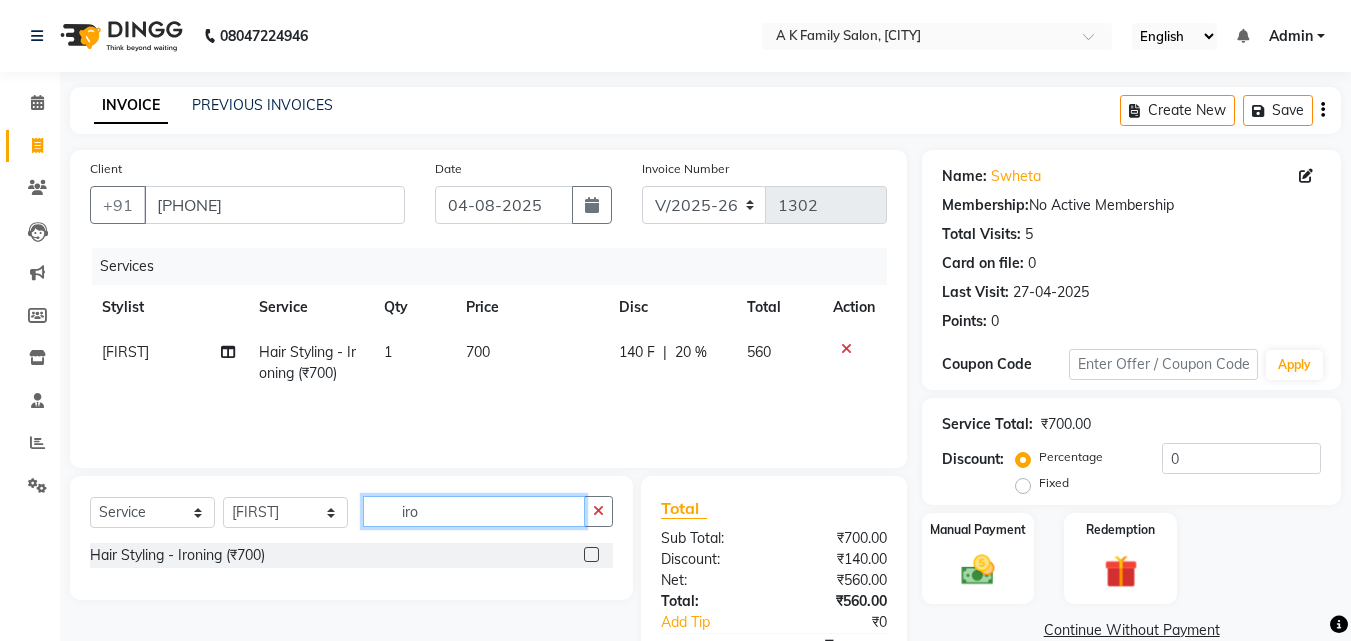 click on "iro" 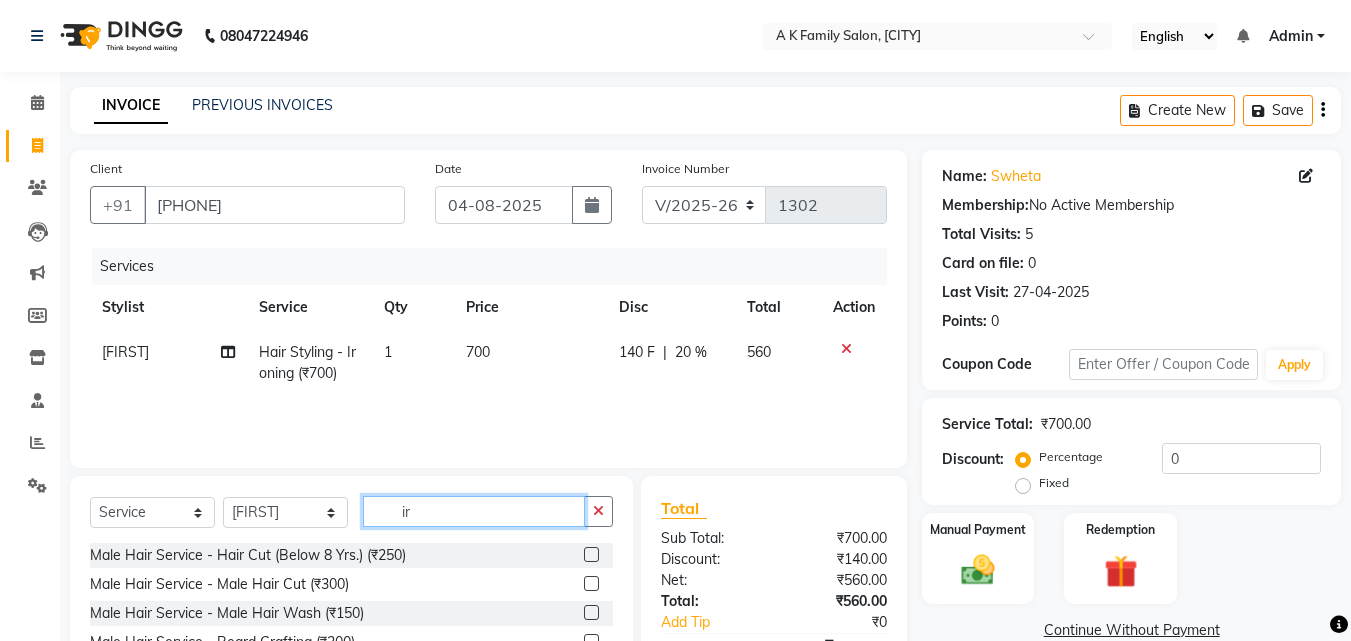 type on "i" 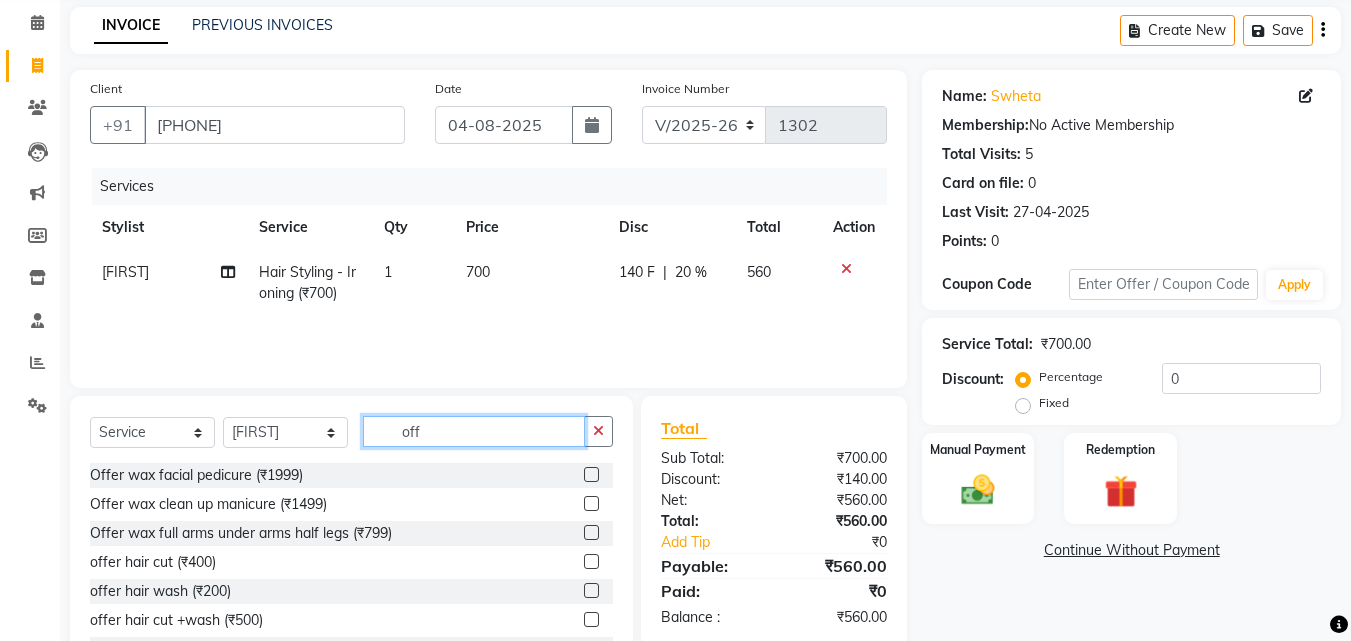 scroll, scrollTop: 160, scrollLeft: 0, axis: vertical 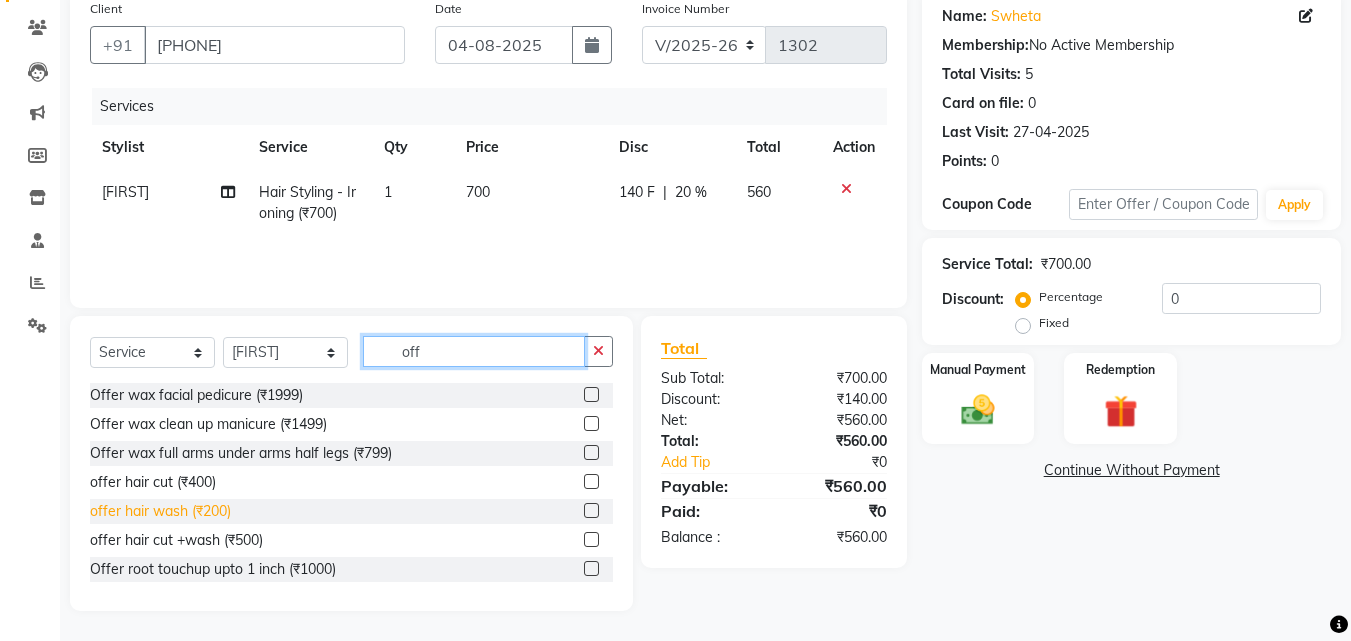 type on "off" 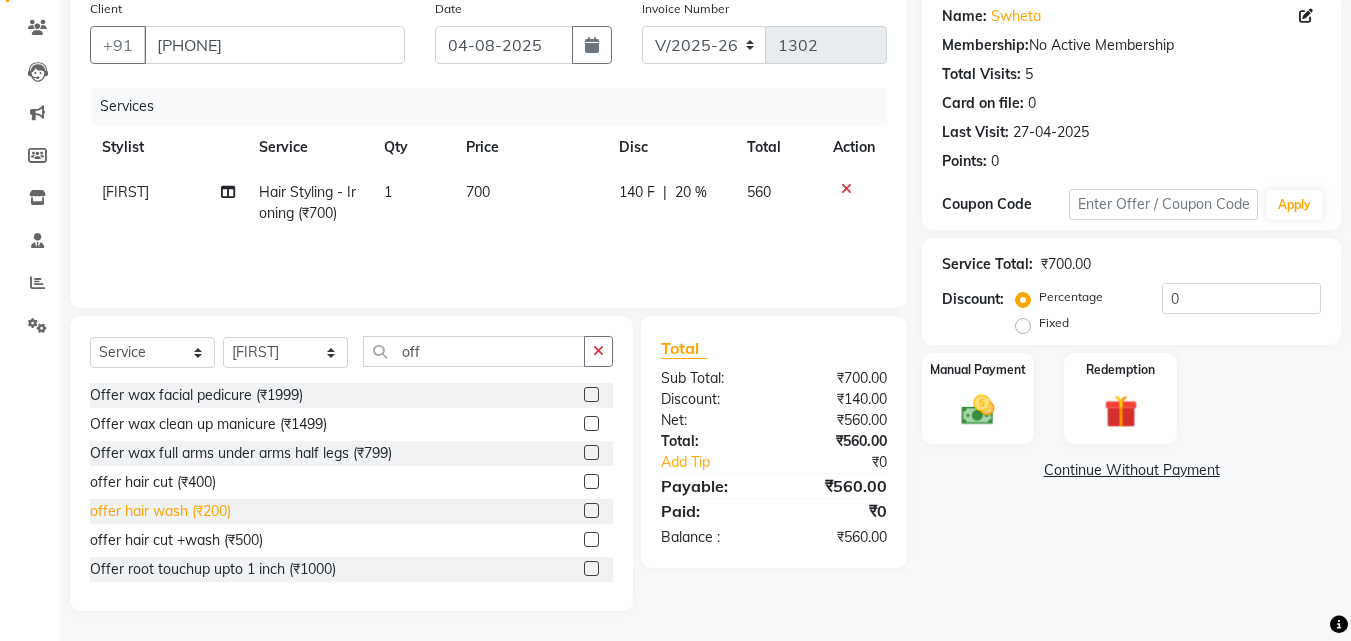 click on "offer hair wash  (₹200)" 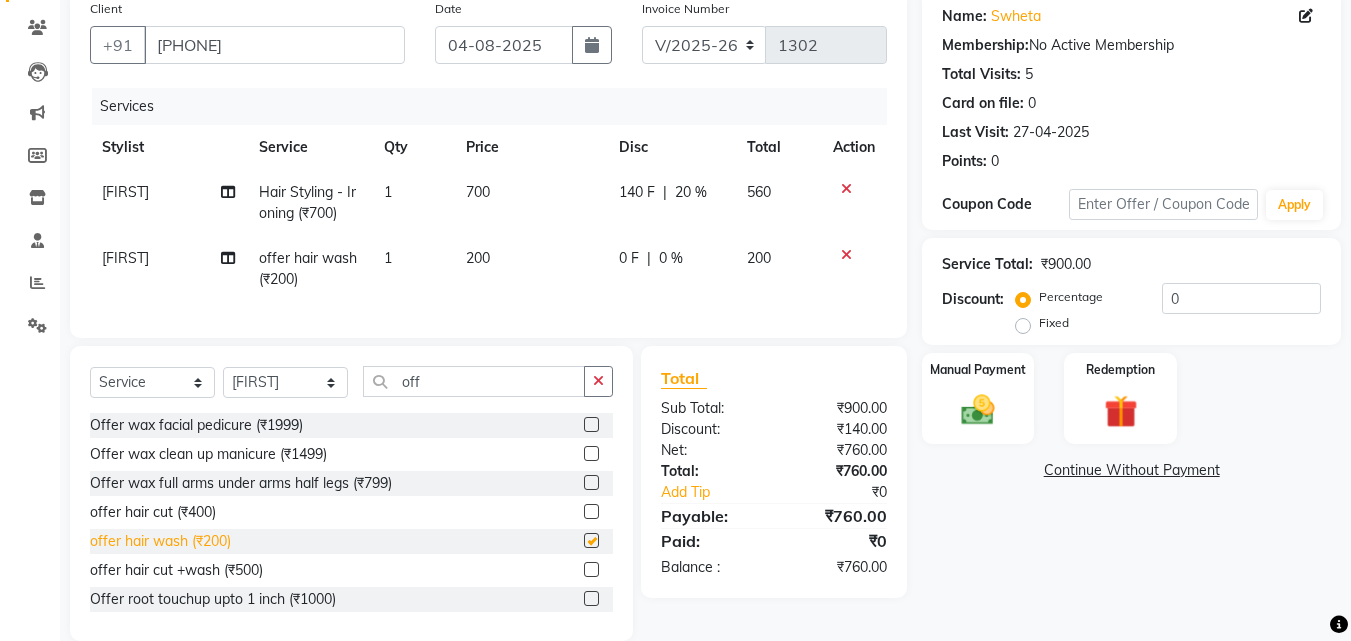 checkbox on "false" 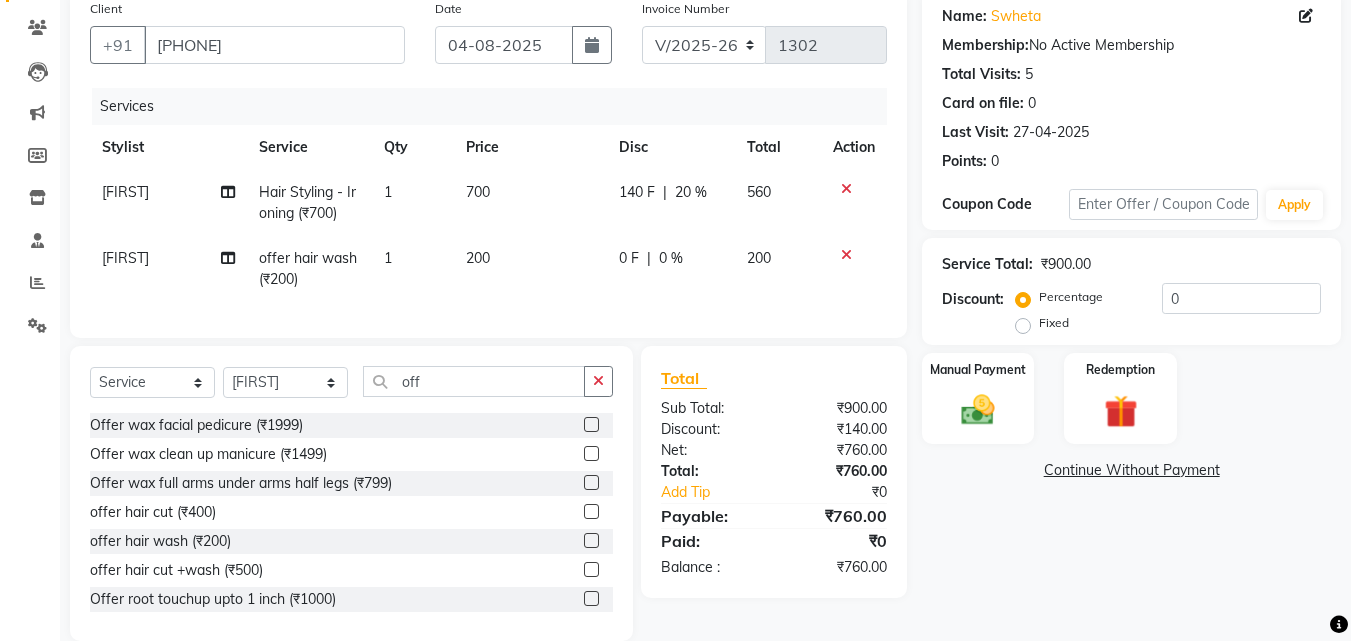 click on "[FIRST]" 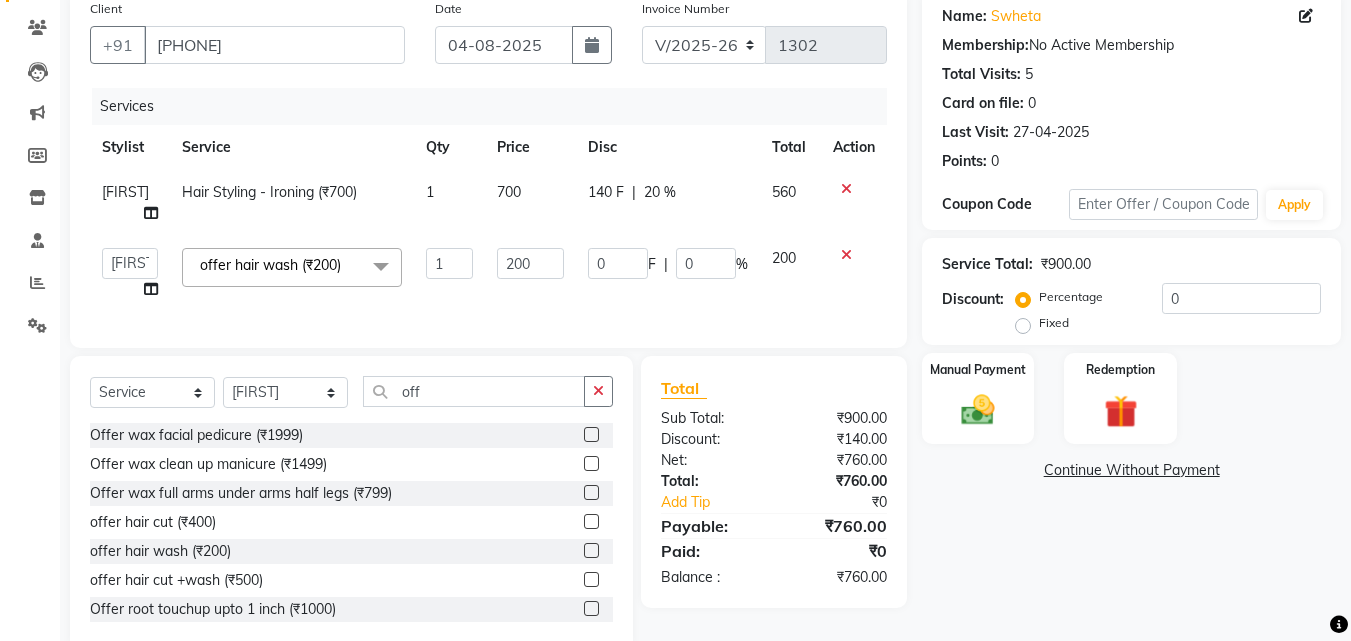 click on "[FIRST] [LAST]   dummy   [FIRST] [LAST]    [FIRST]    [FIRST]   [FIRST] [LAST]" 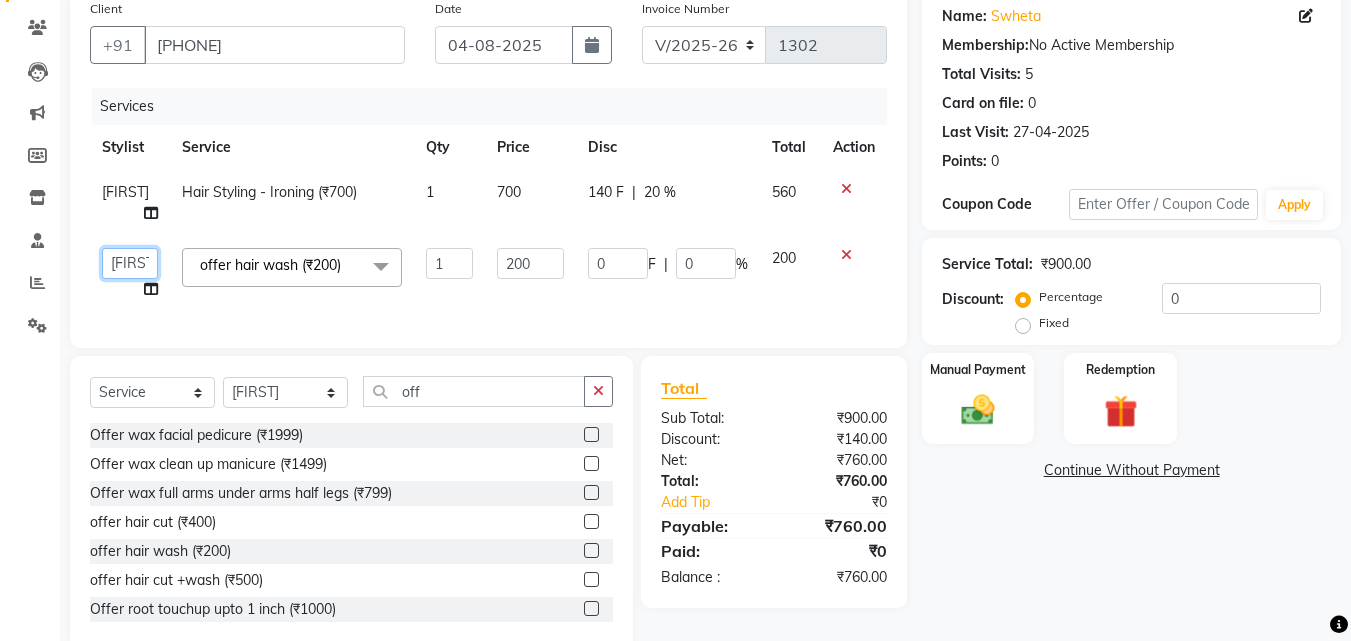 click on "[FIRST] [LAST]   dummy   [FIRST] [LAST]    [FIRST]    [FIRST]   [FIRST] [LAST]" 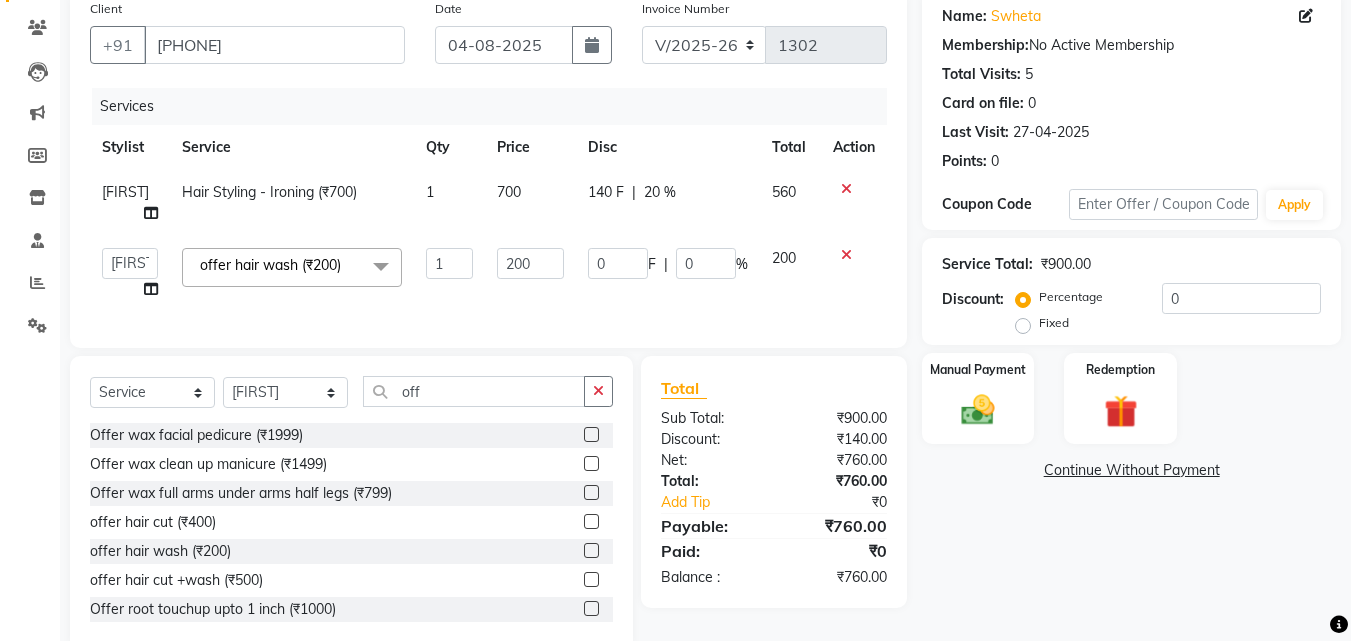 select on "62227" 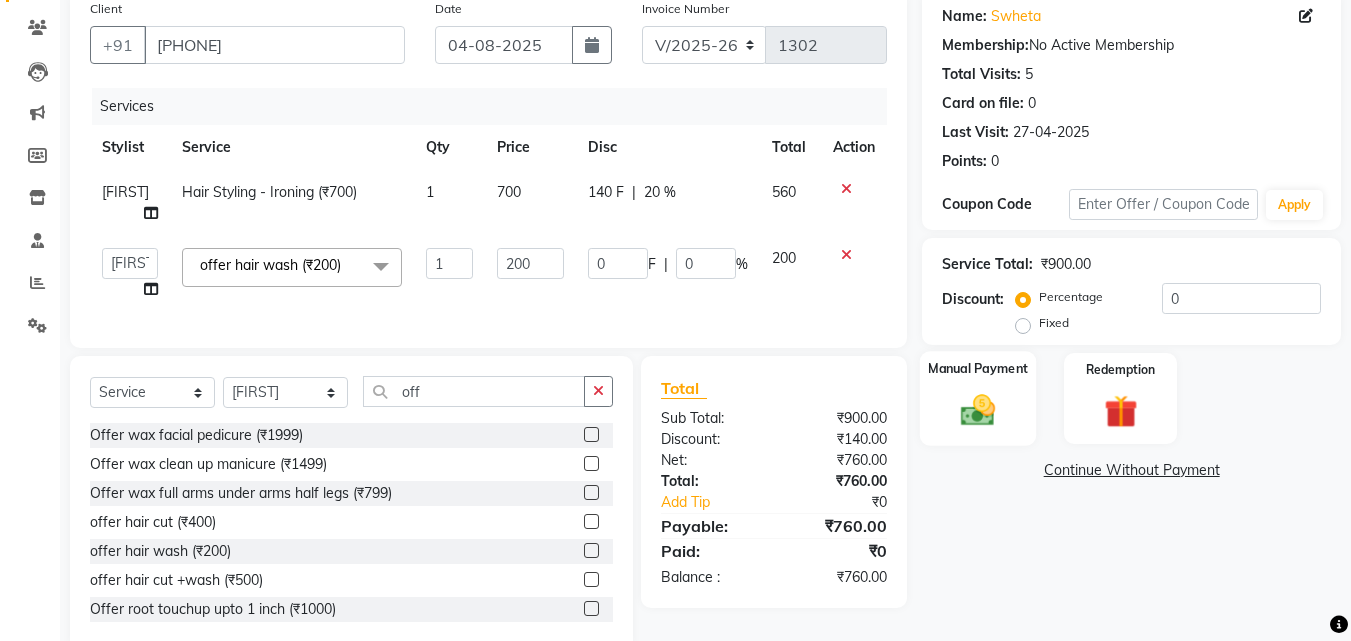 click 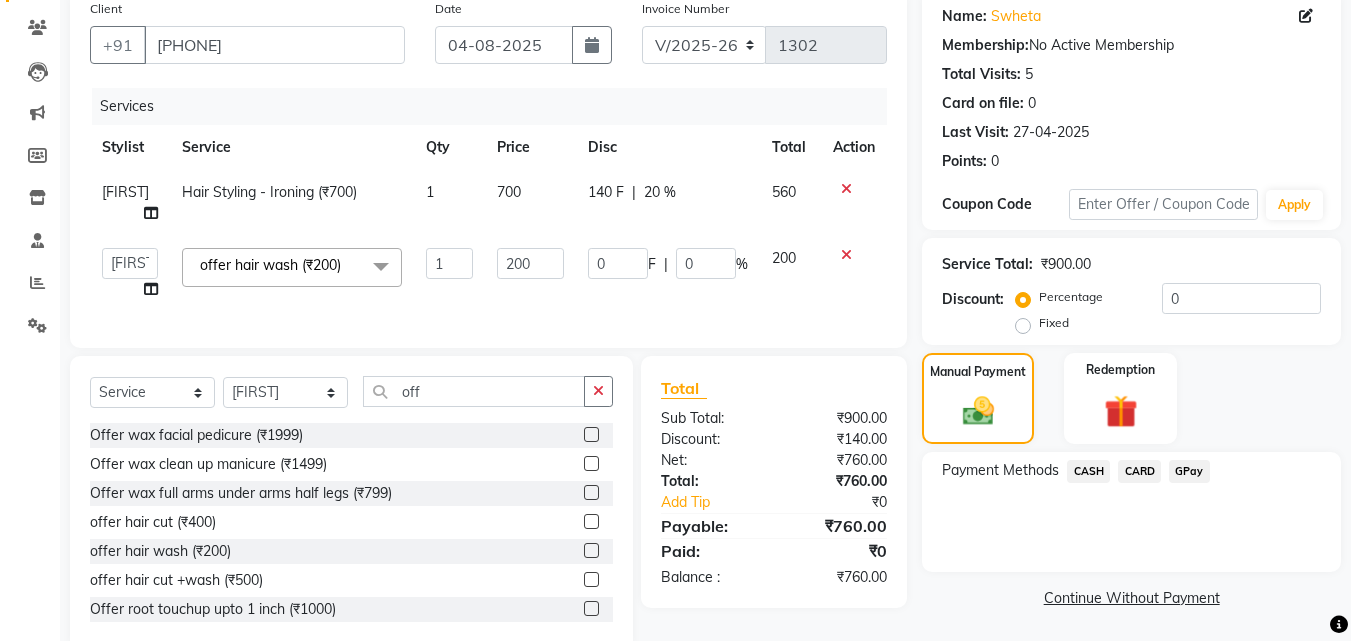 click on "CASH" 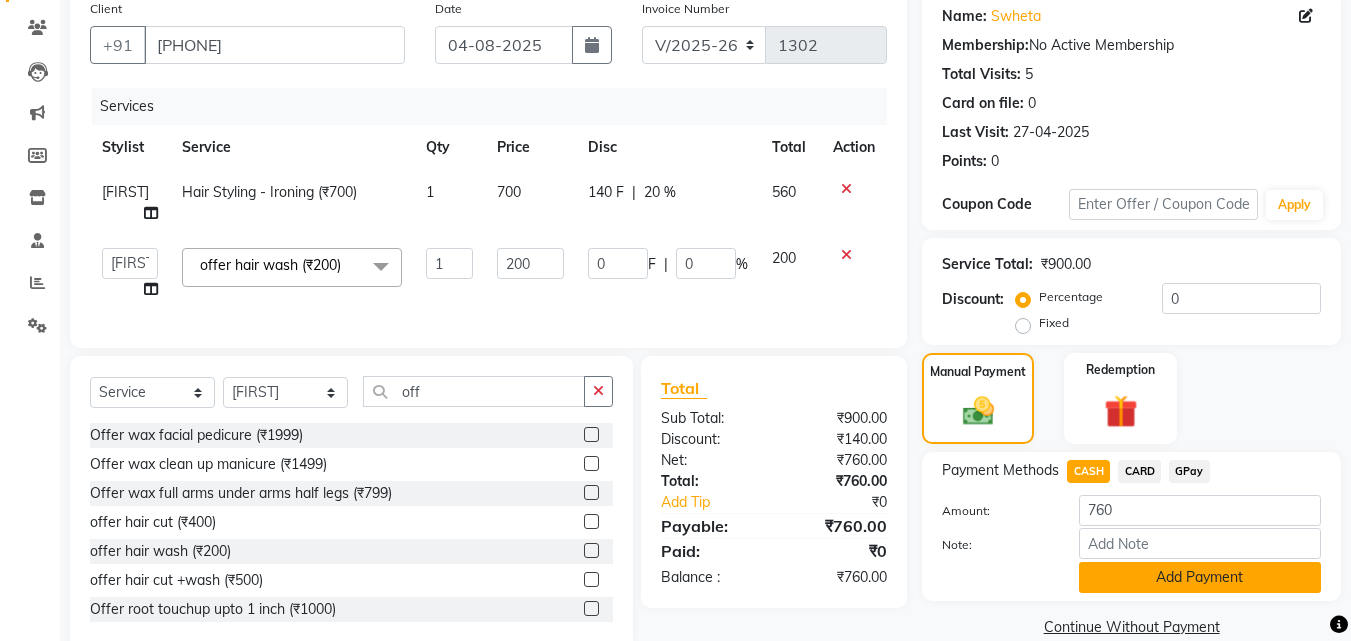 click on "Add Payment" 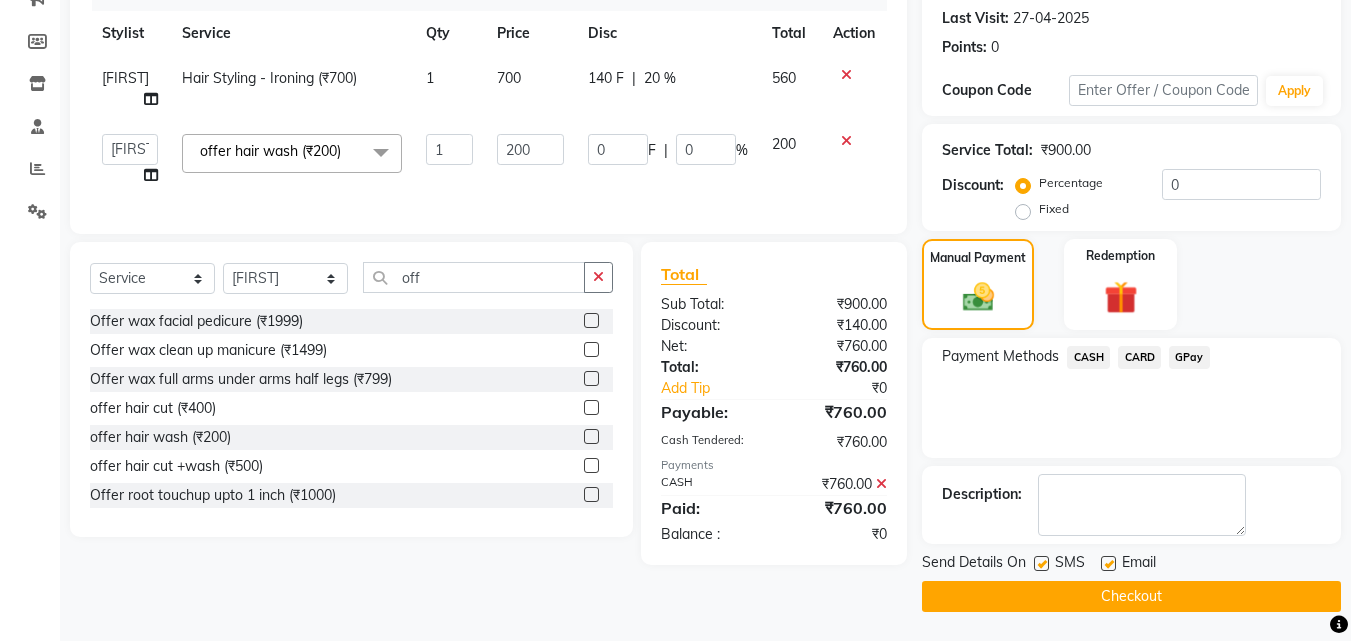 scroll, scrollTop: 275, scrollLeft: 0, axis: vertical 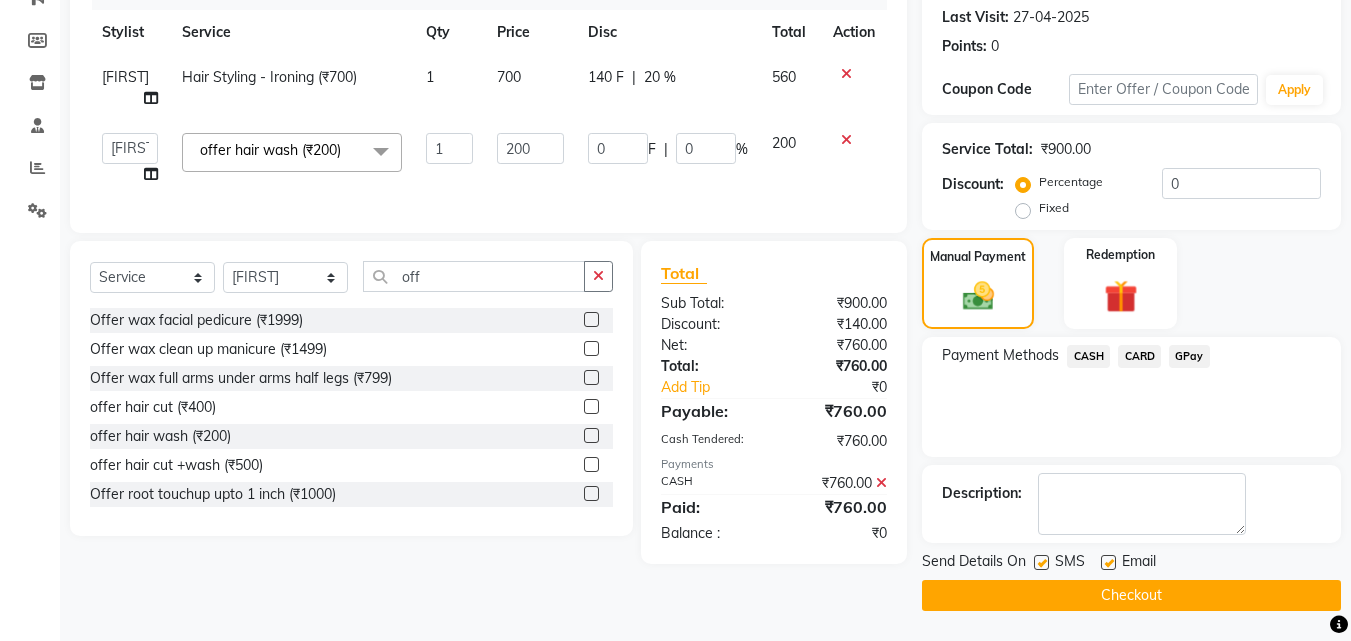click on "Checkout" 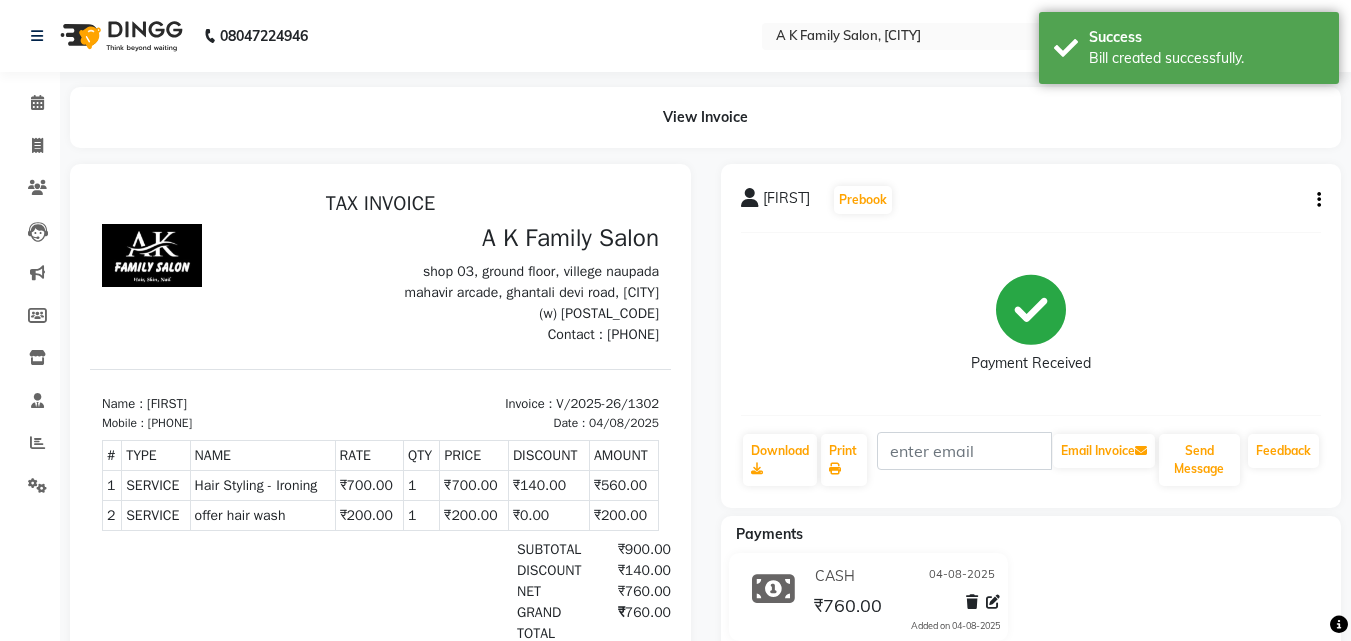 scroll, scrollTop: 0, scrollLeft: 0, axis: both 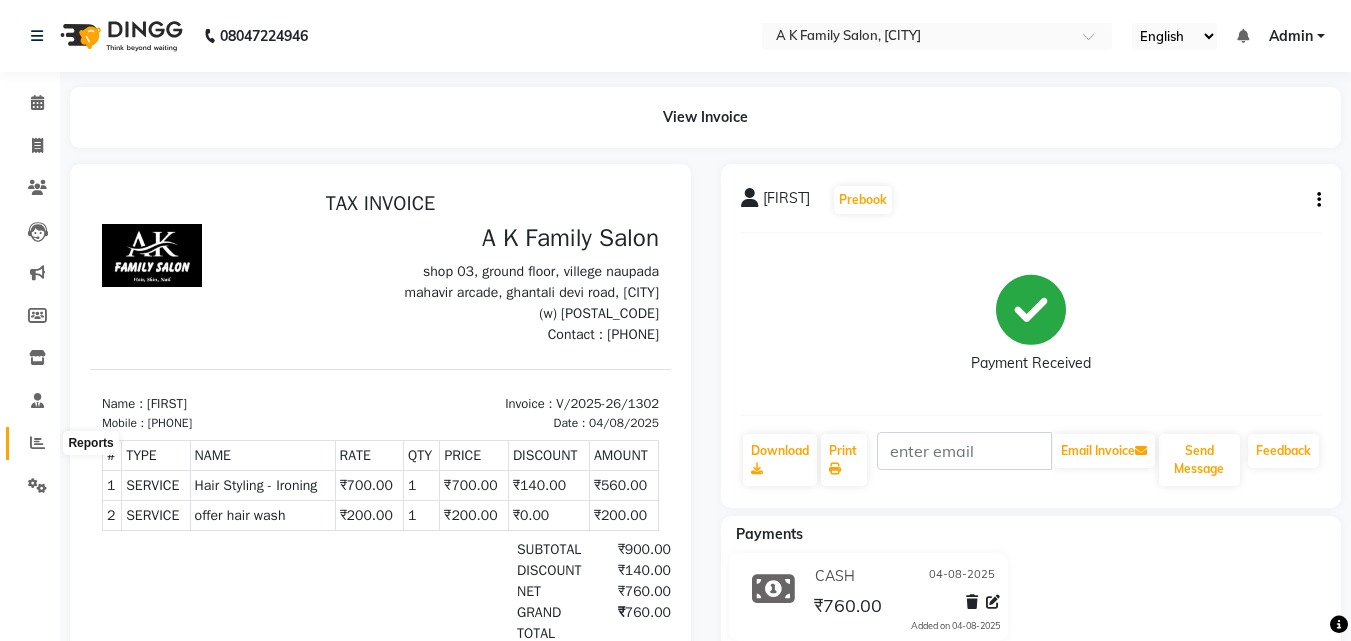 click 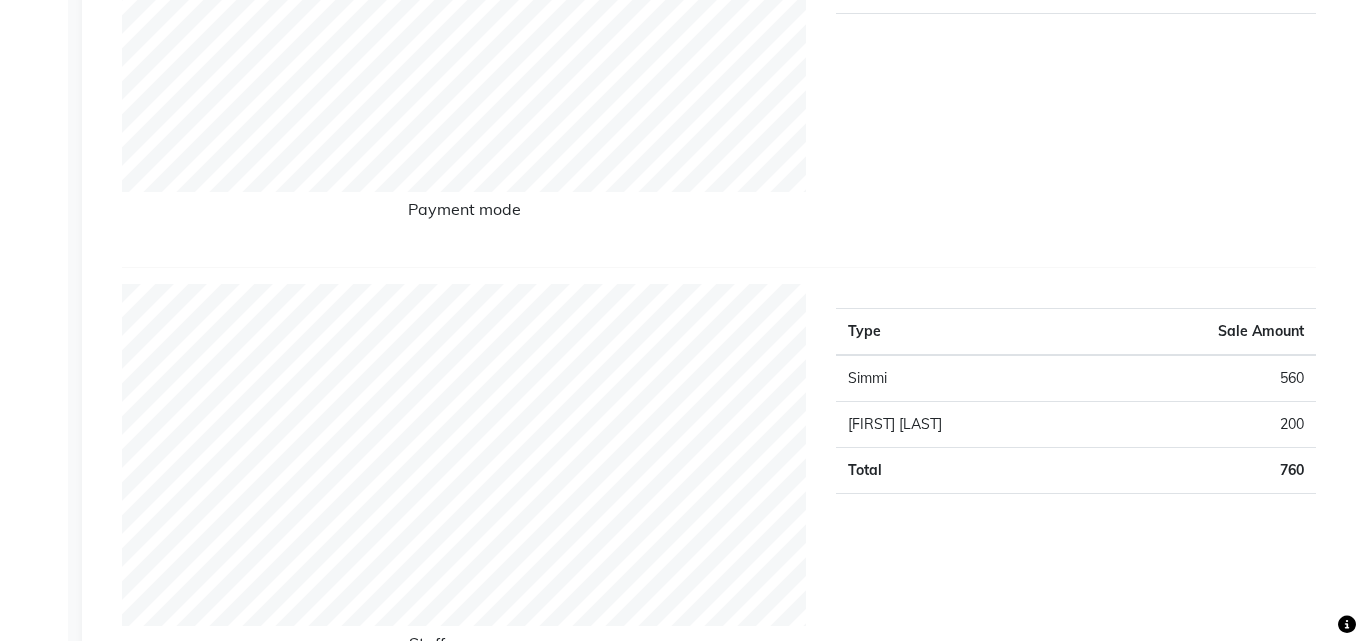 scroll, scrollTop: 0, scrollLeft: 0, axis: both 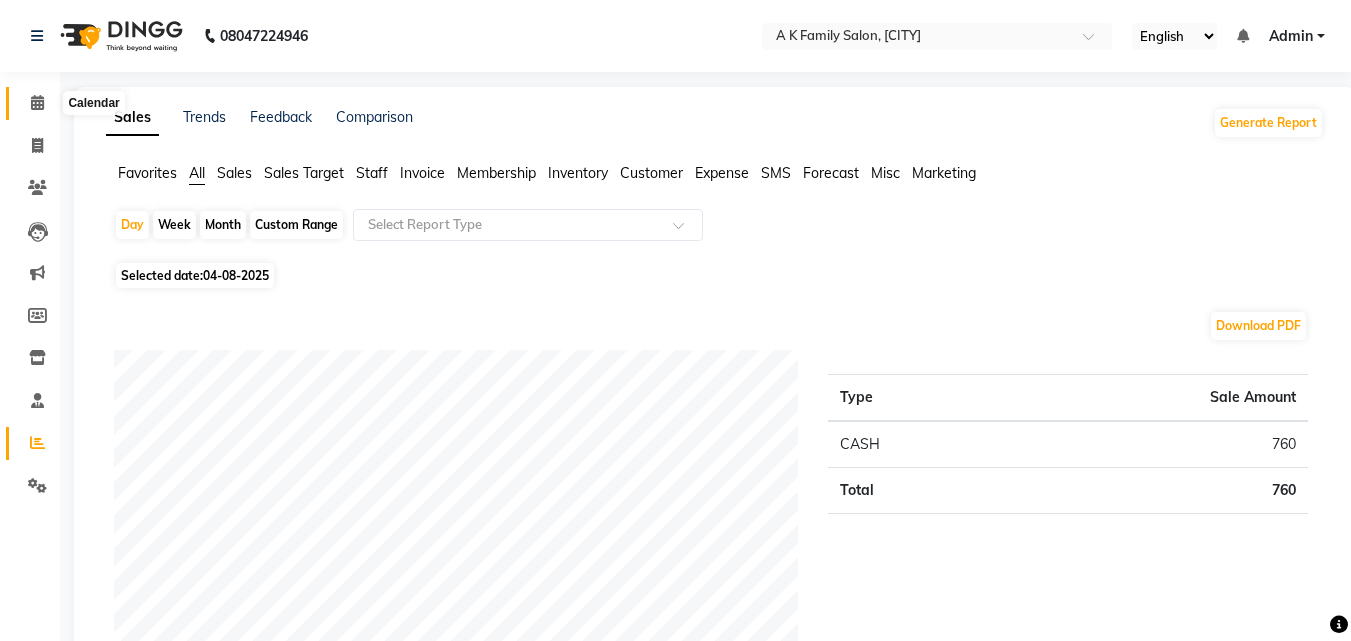 click 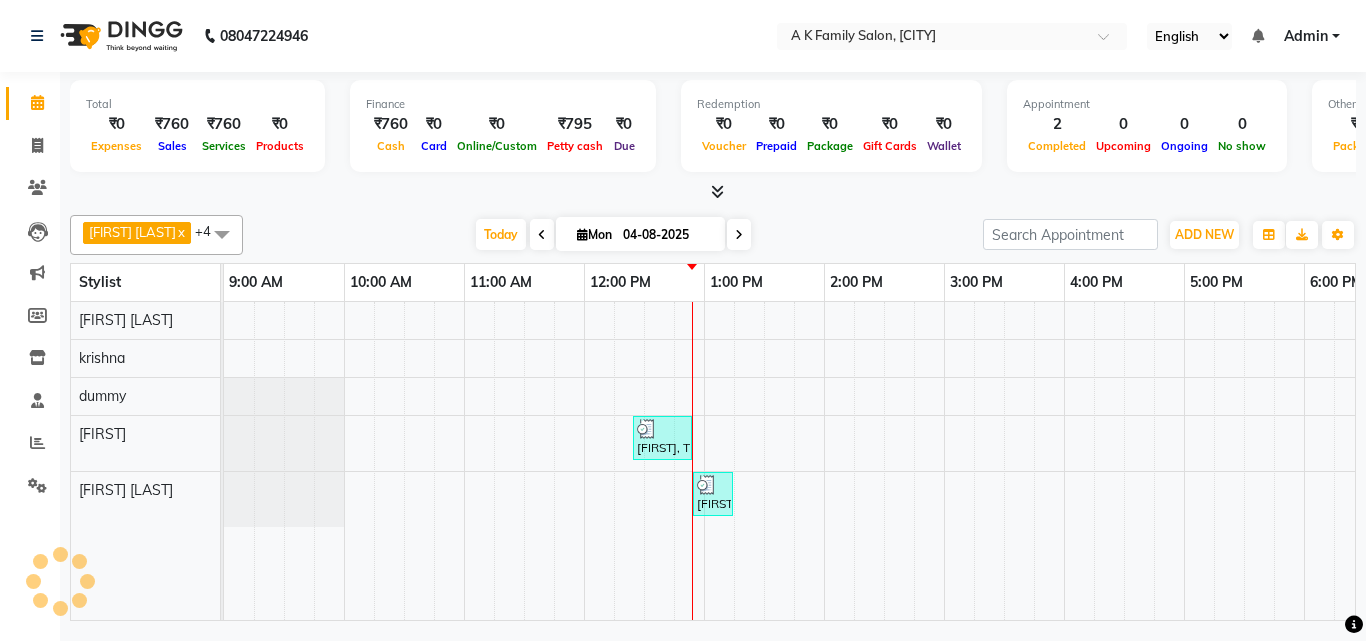 scroll, scrollTop: 0, scrollLeft: 0, axis: both 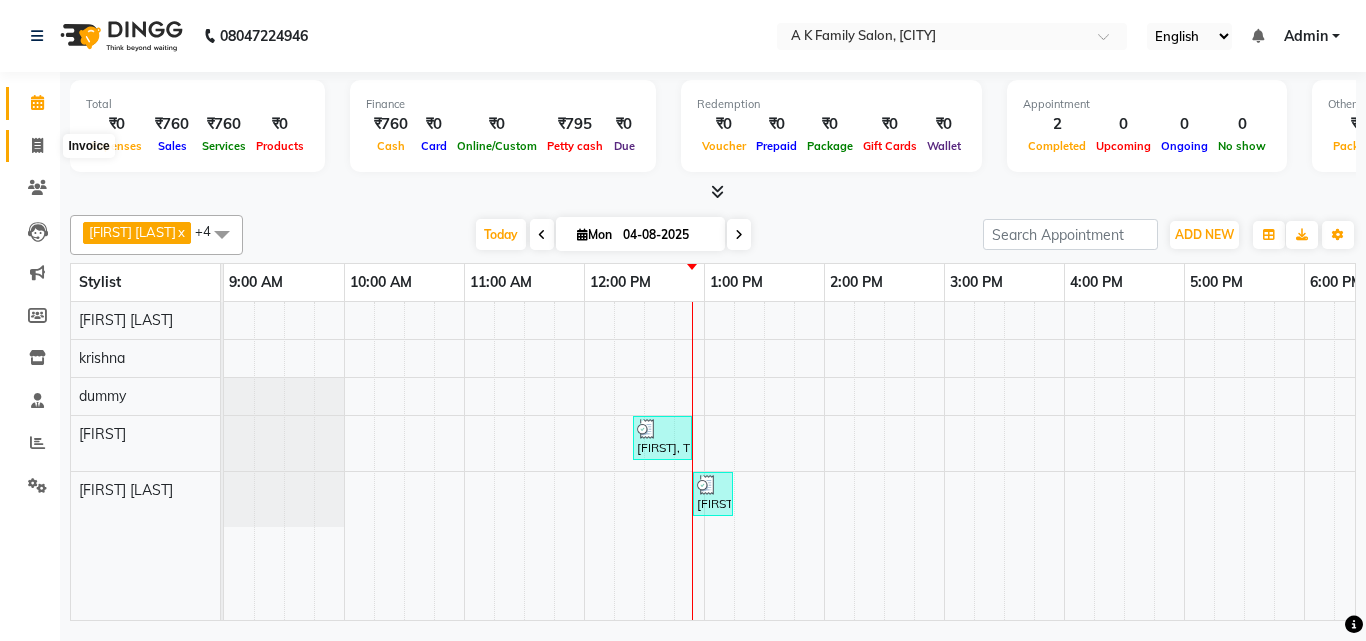 click 